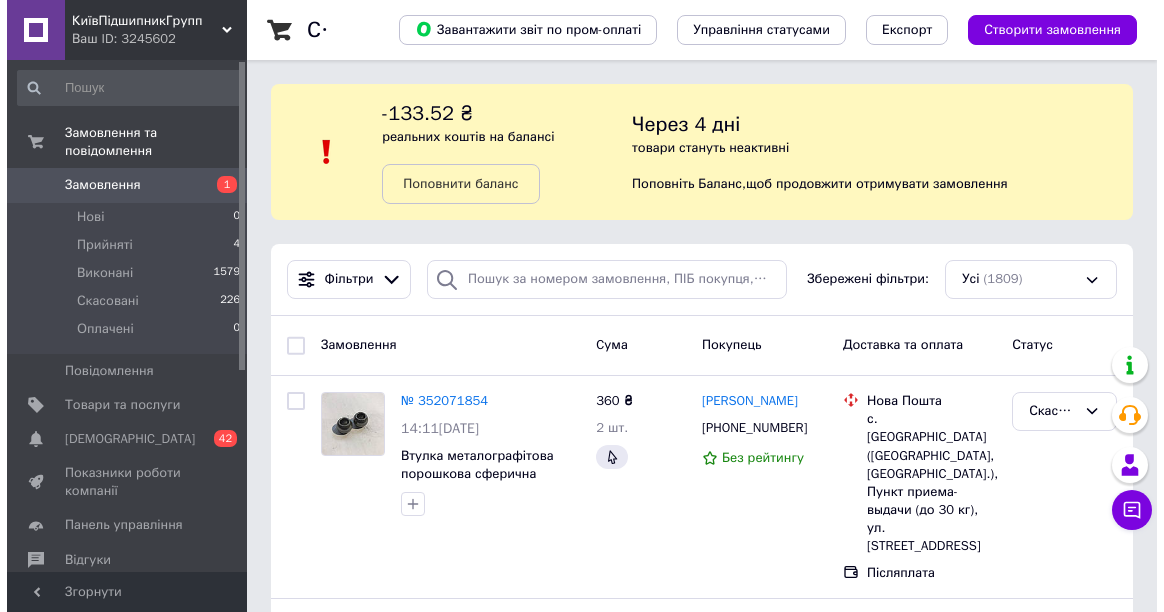 scroll, scrollTop: 0, scrollLeft: 0, axis: both 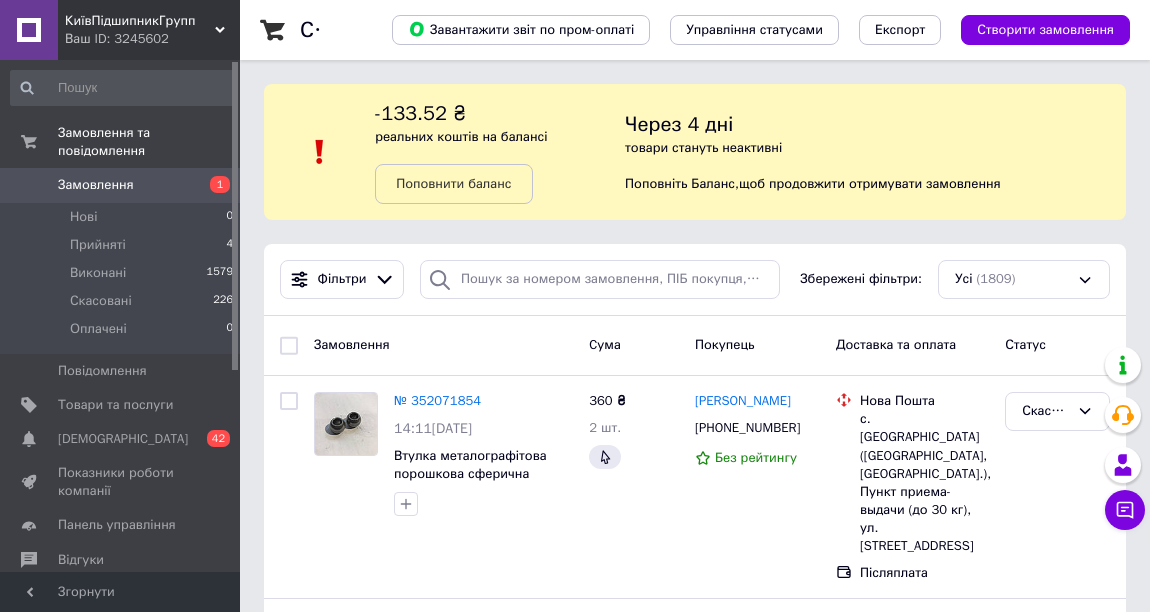 click on "Замовлення" at bounding box center (96, 185) 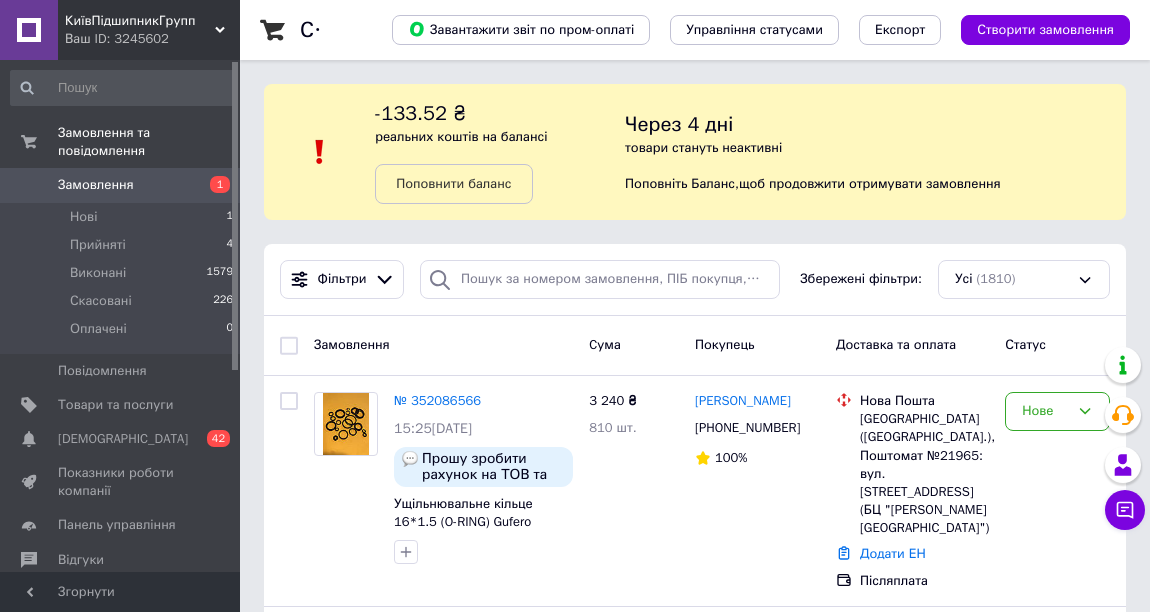 click on "Замовлення" at bounding box center (96, 185) 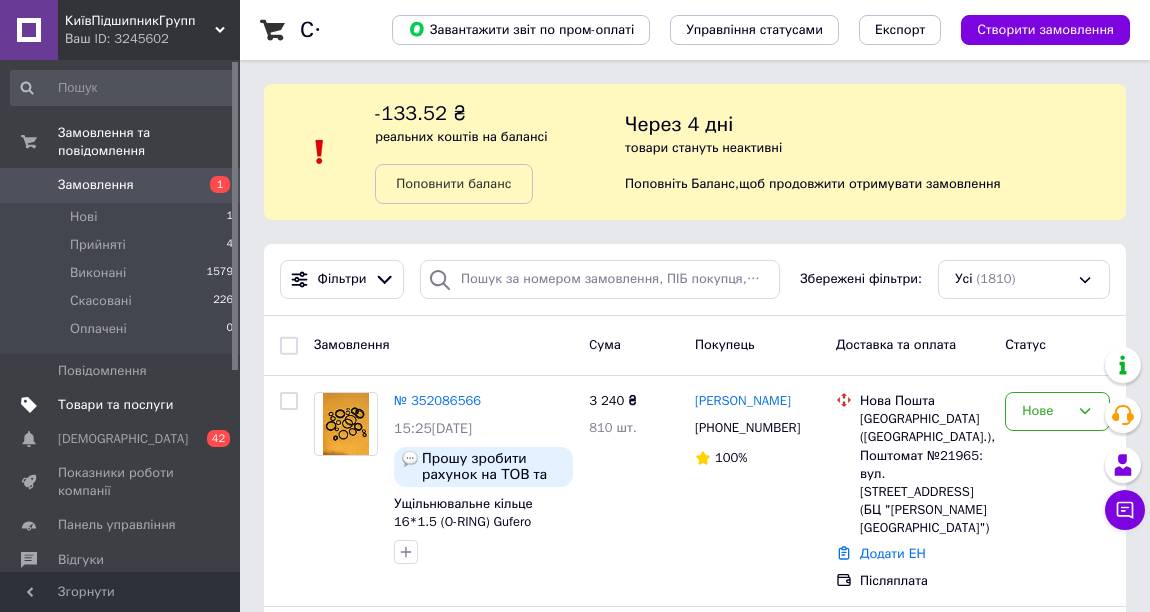 click on "Товари та послуги" at bounding box center (115, 405) 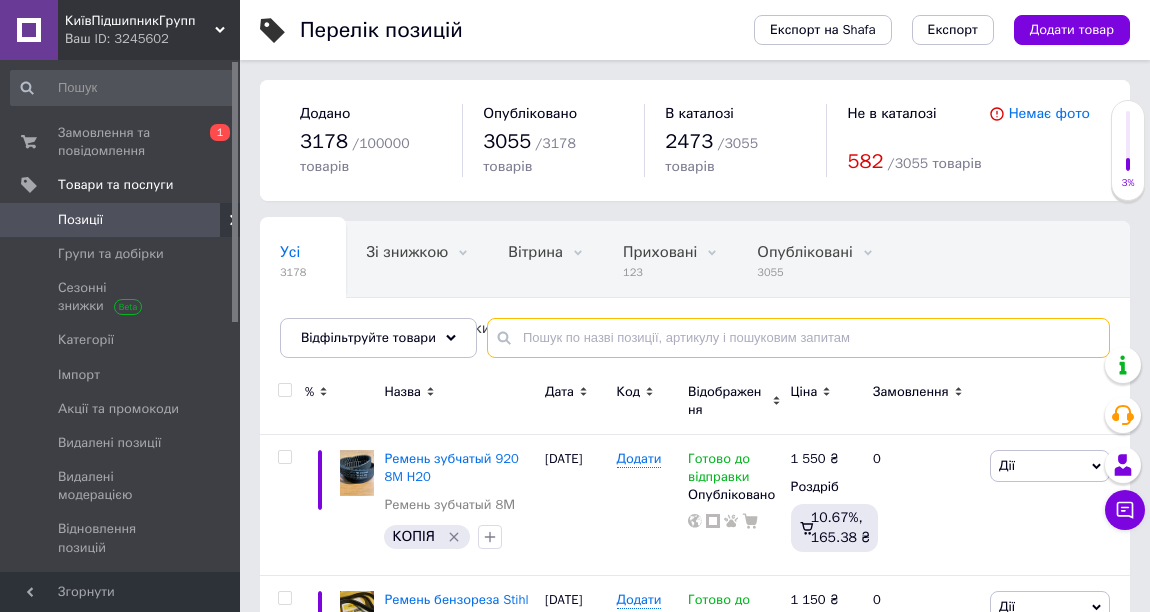 click at bounding box center [798, 338] 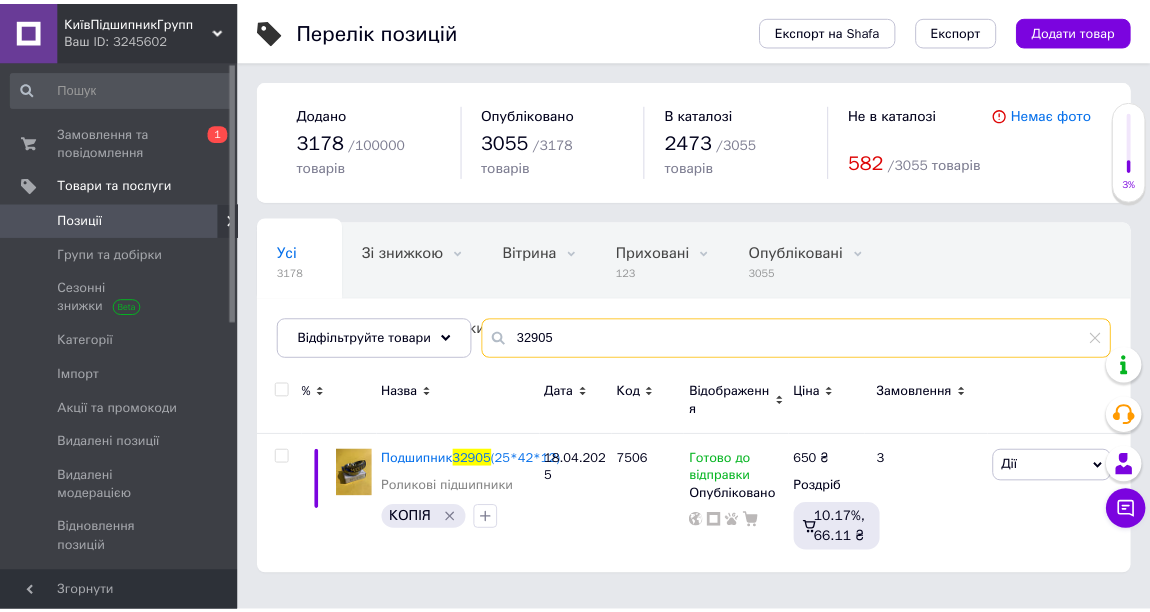 scroll, scrollTop: 0, scrollLeft: 149, axis: horizontal 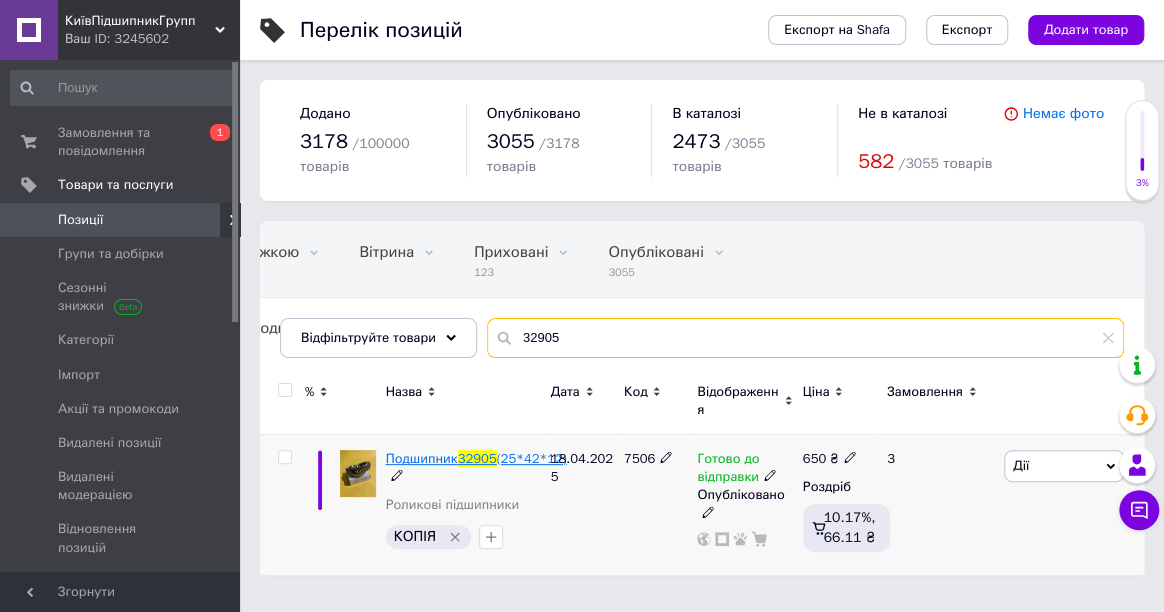 type on "32905" 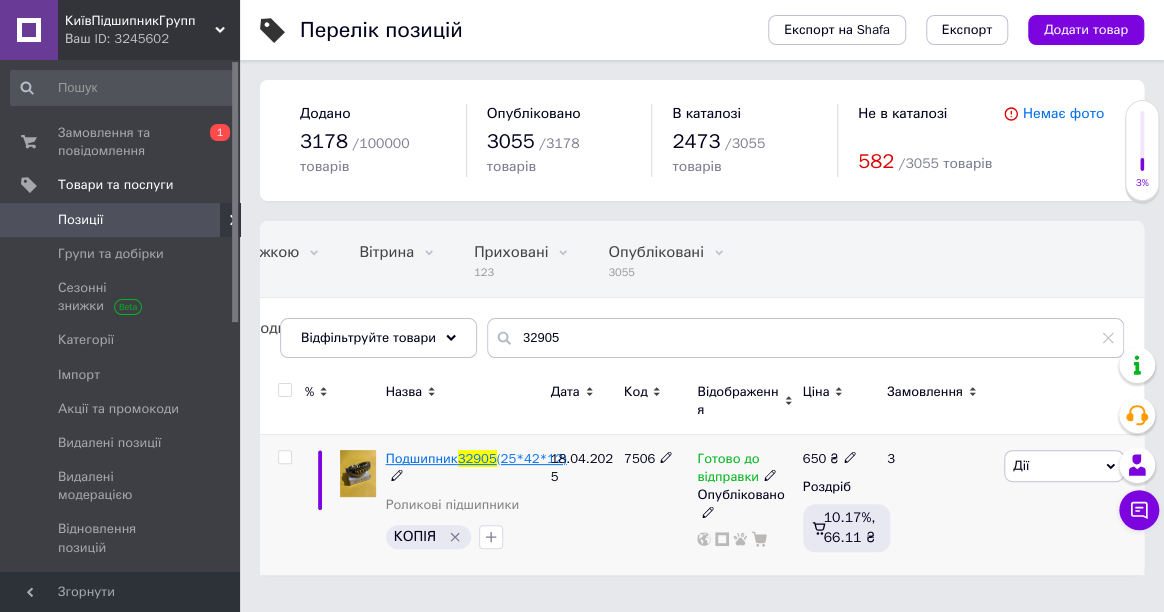 click on "Подшипник" at bounding box center (422, 458) 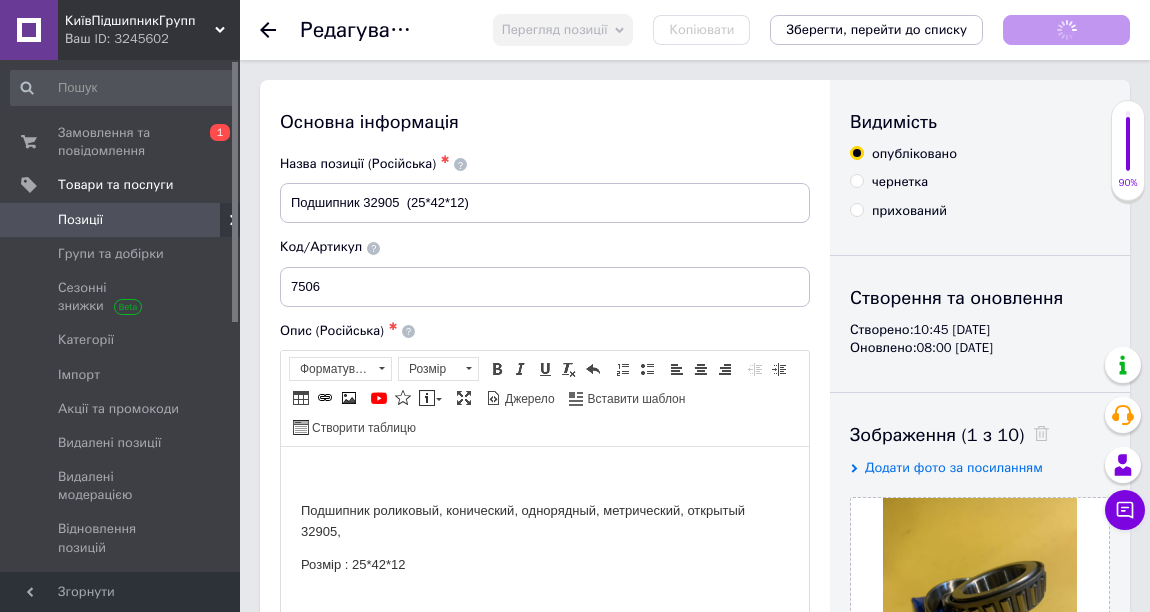 scroll, scrollTop: 0, scrollLeft: 0, axis: both 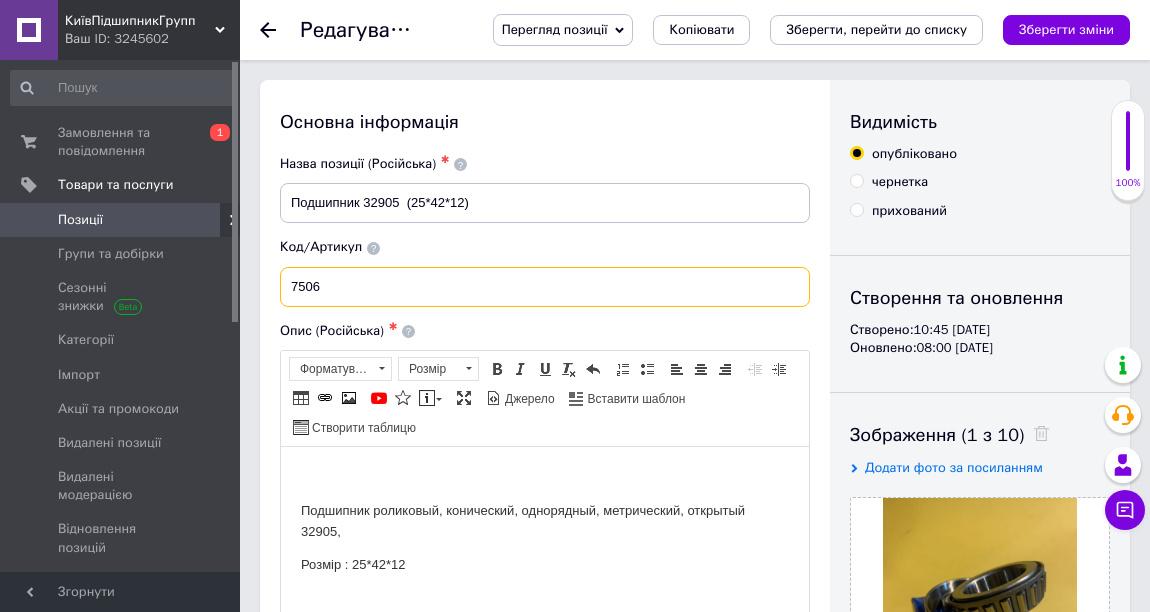 drag, startPoint x: 360, startPoint y: 280, endPoint x: 291, endPoint y: 289, distance: 69.58448 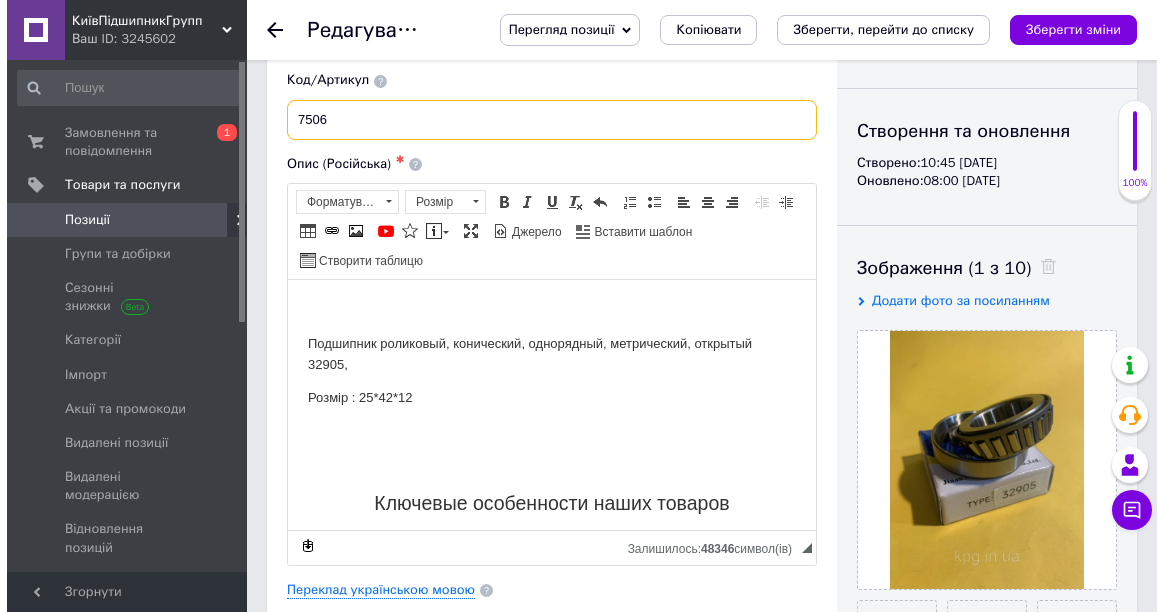 scroll, scrollTop: 272, scrollLeft: 0, axis: vertical 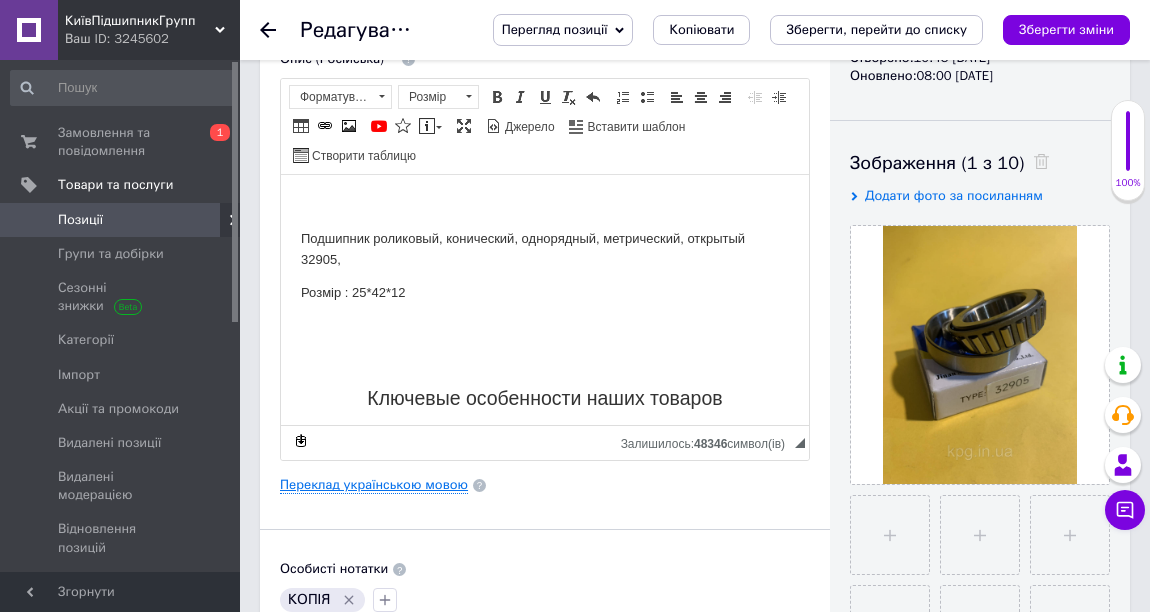 click on "Переклад українською мовою" at bounding box center (374, 485) 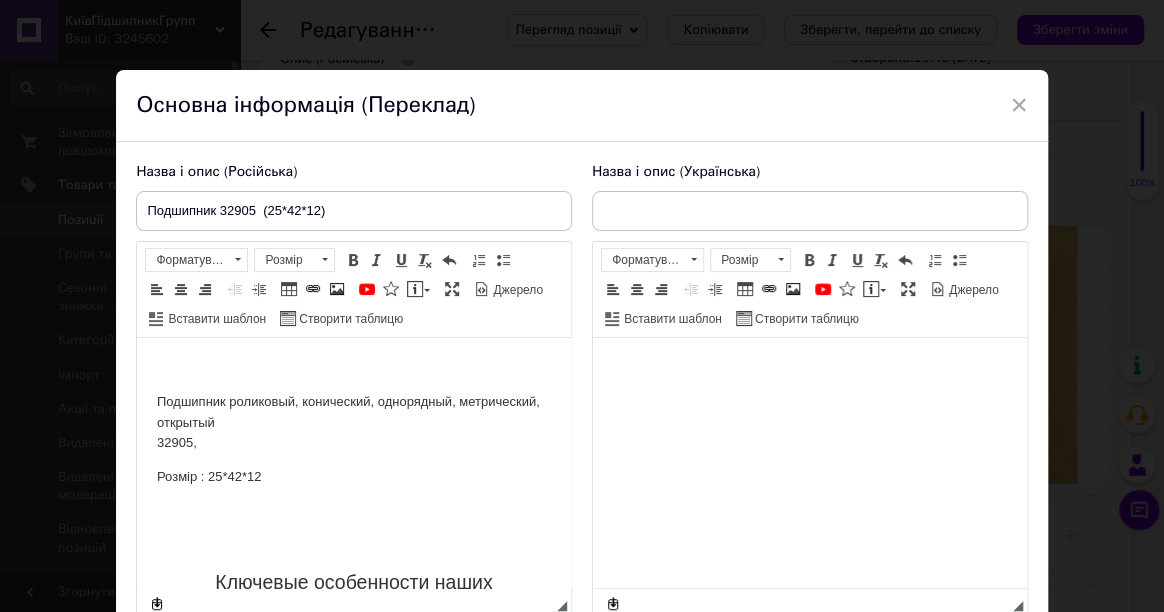 scroll, scrollTop: 0, scrollLeft: 0, axis: both 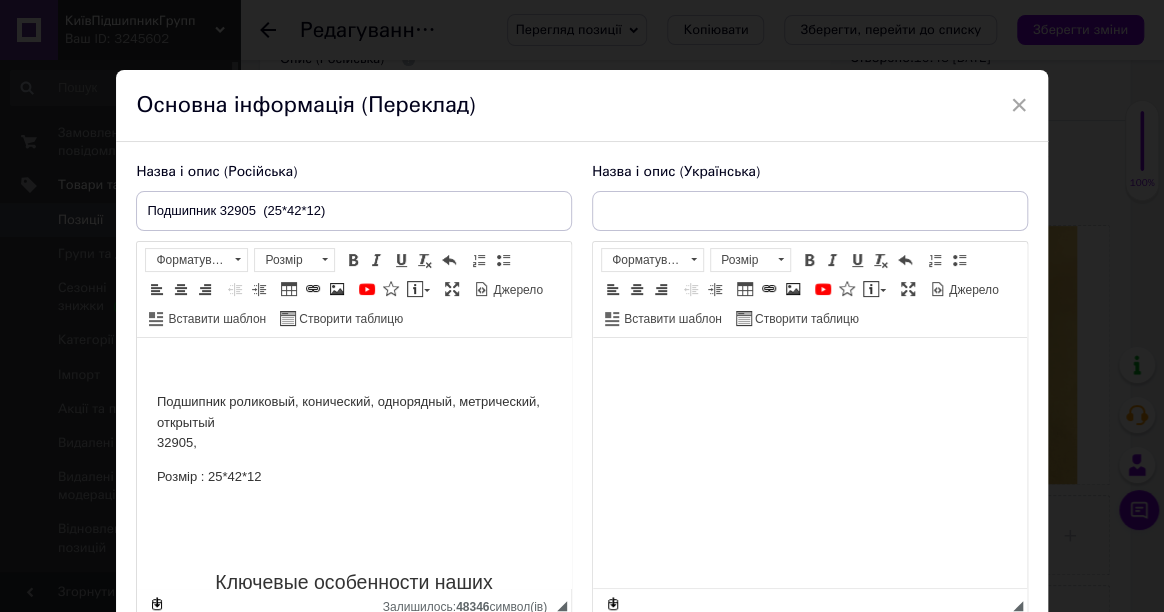 type on "Підшипник 32905  (25*42*12)" 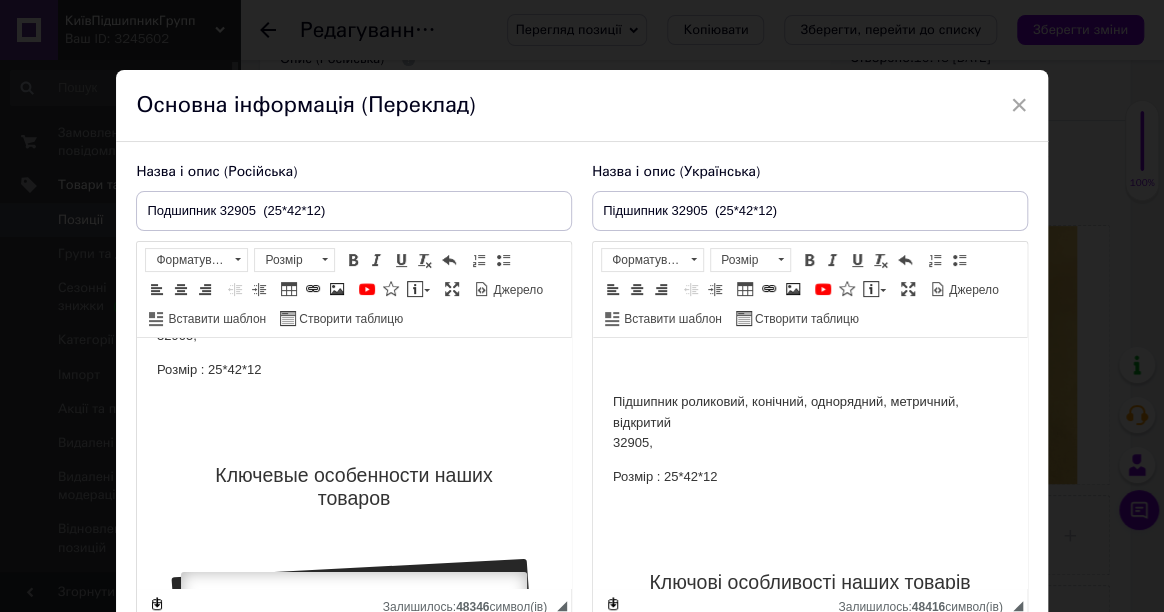 scroll, scrollTop: 272, scrollLeft: 0, axis: vertical 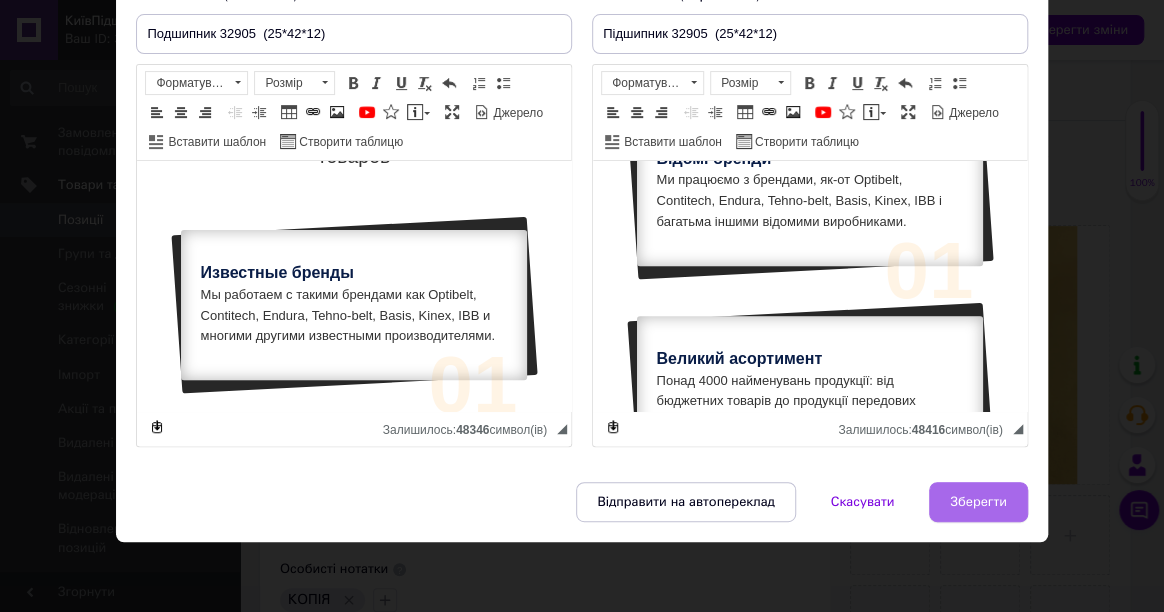 click on "Зберегти" at bounding box center [978, 502] 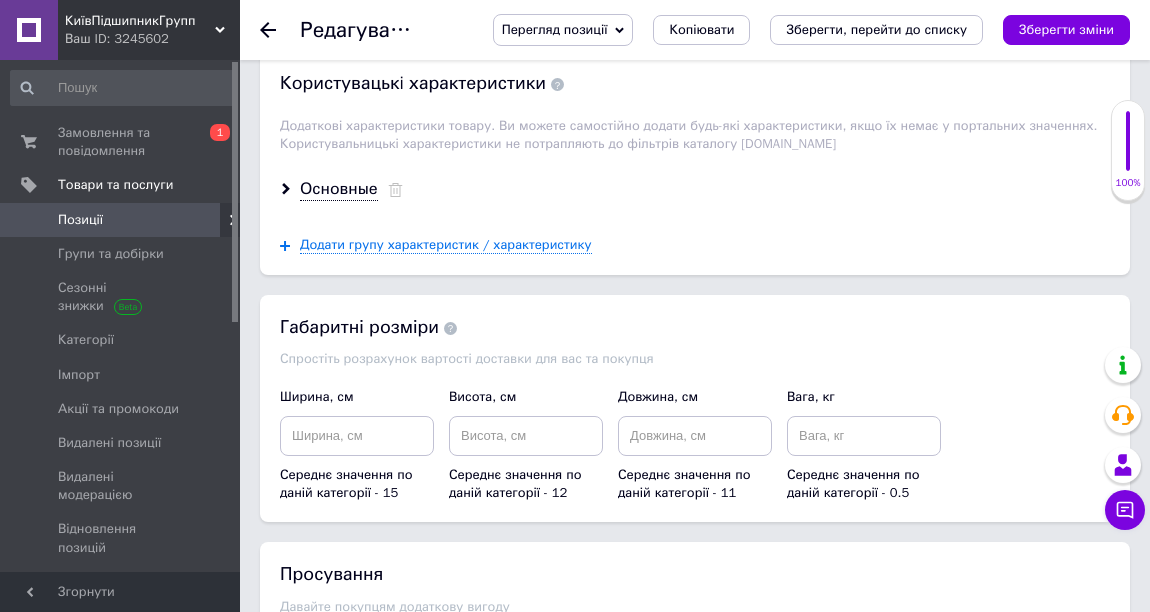 scroll, scrollTop: 2181, scrollLeft: 0, axis: vertical 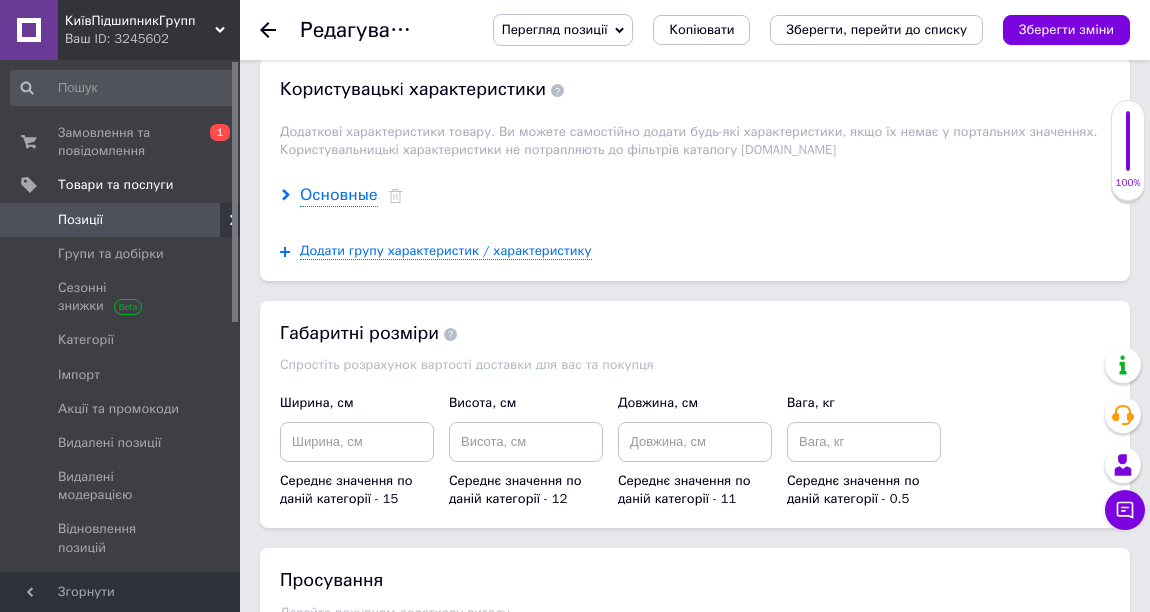 click on "Основные" at bounding box center (339, 195) 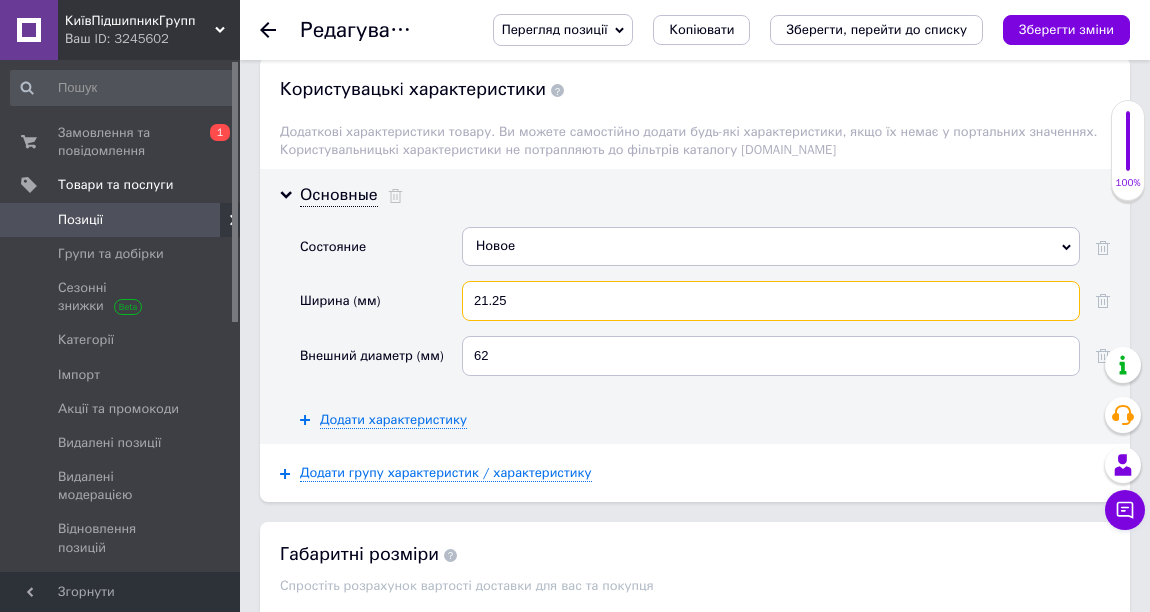 drag, startPoint x: 538, startPoint y: 279, endPoint x: 453, endPoint y: 290, distance: 85.70881 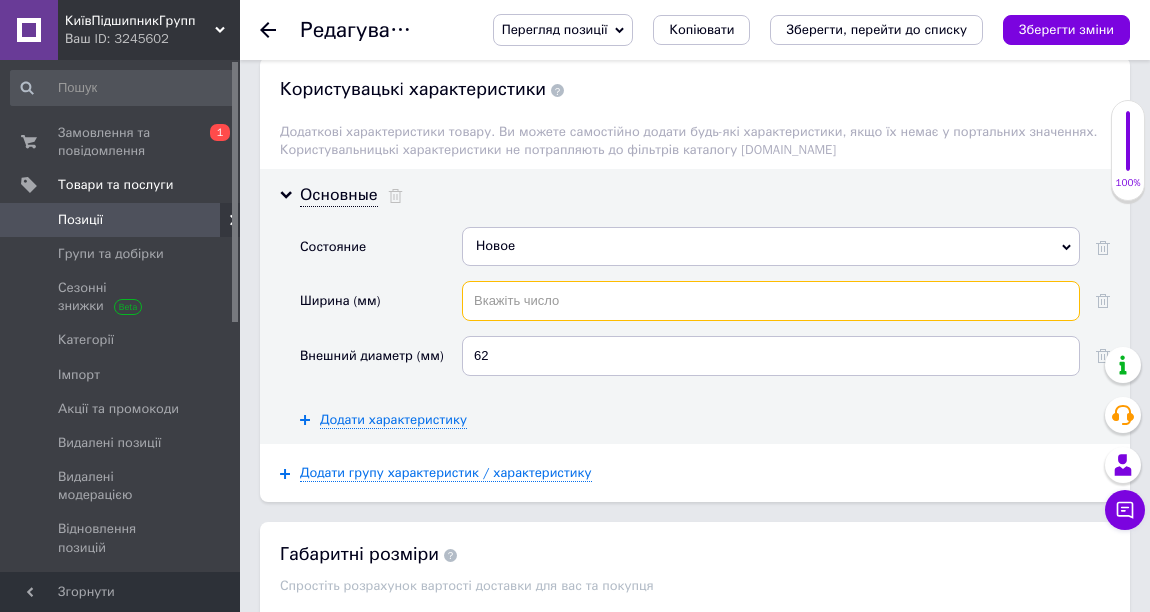 type 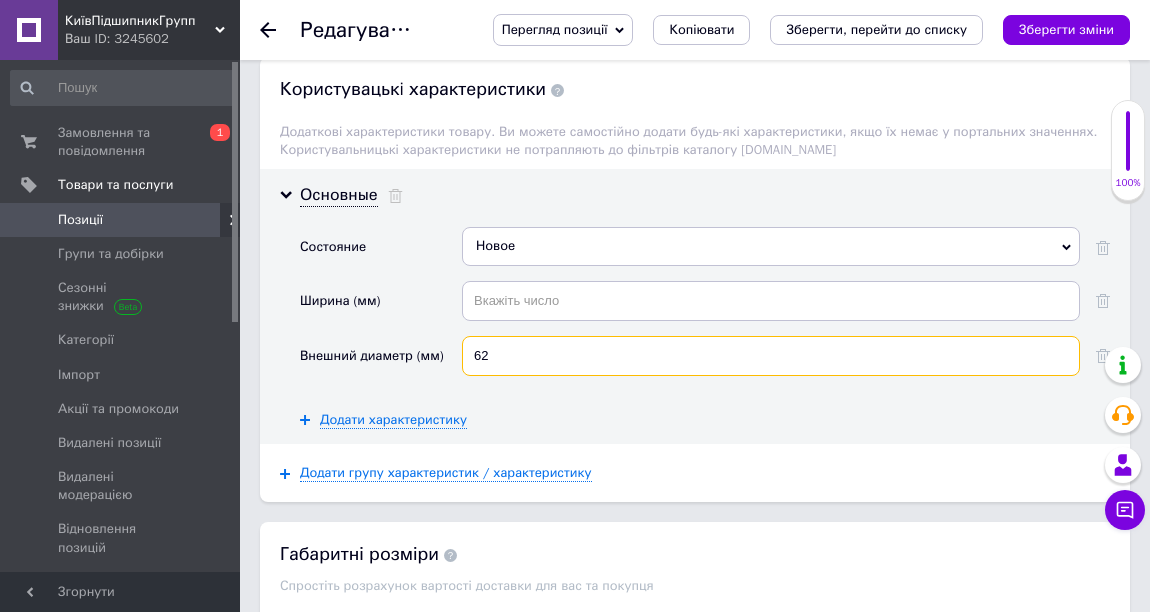 drag, startPoint x: 512, startPoint y: 329, endPoint x: 467, endPoint y: 335, distance: 45.39824 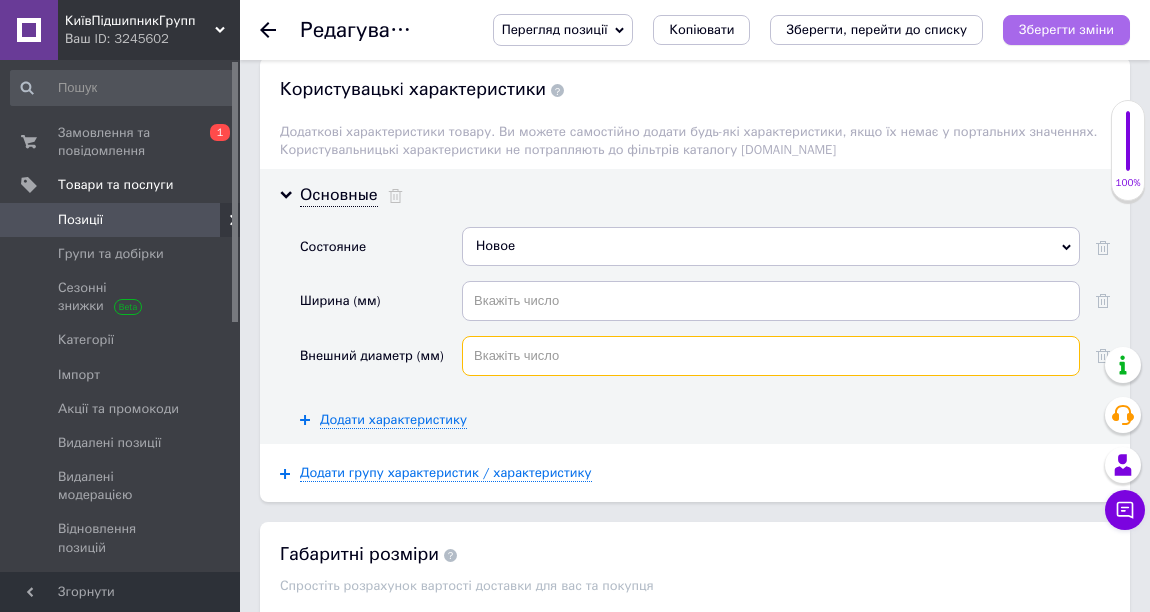 type 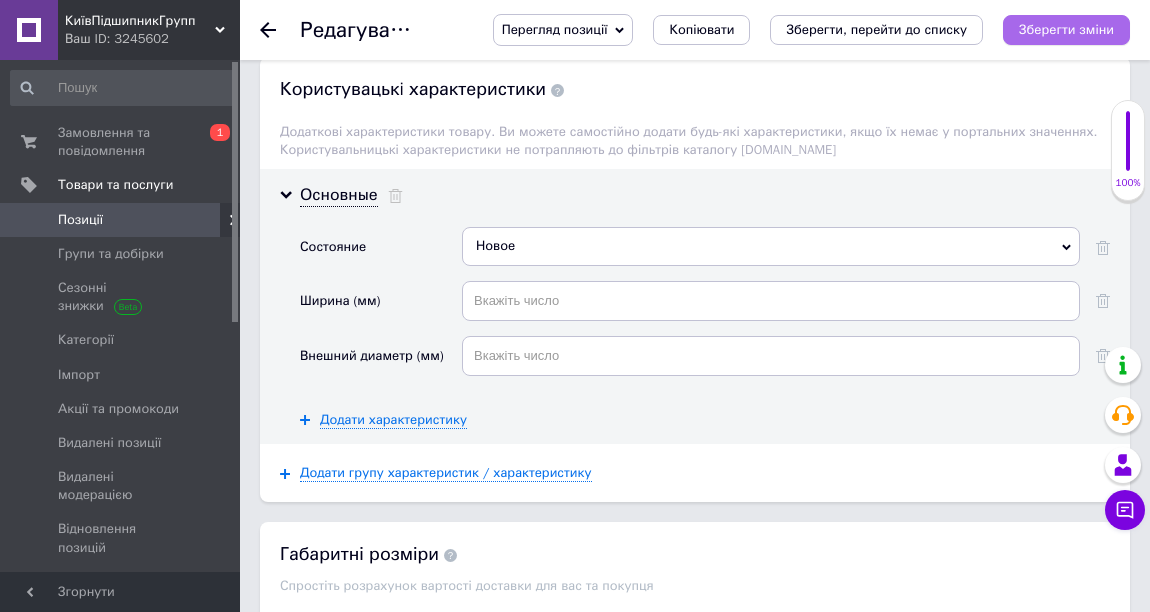 click on "Зберегти зміни" at bounding box center (1066, 30) 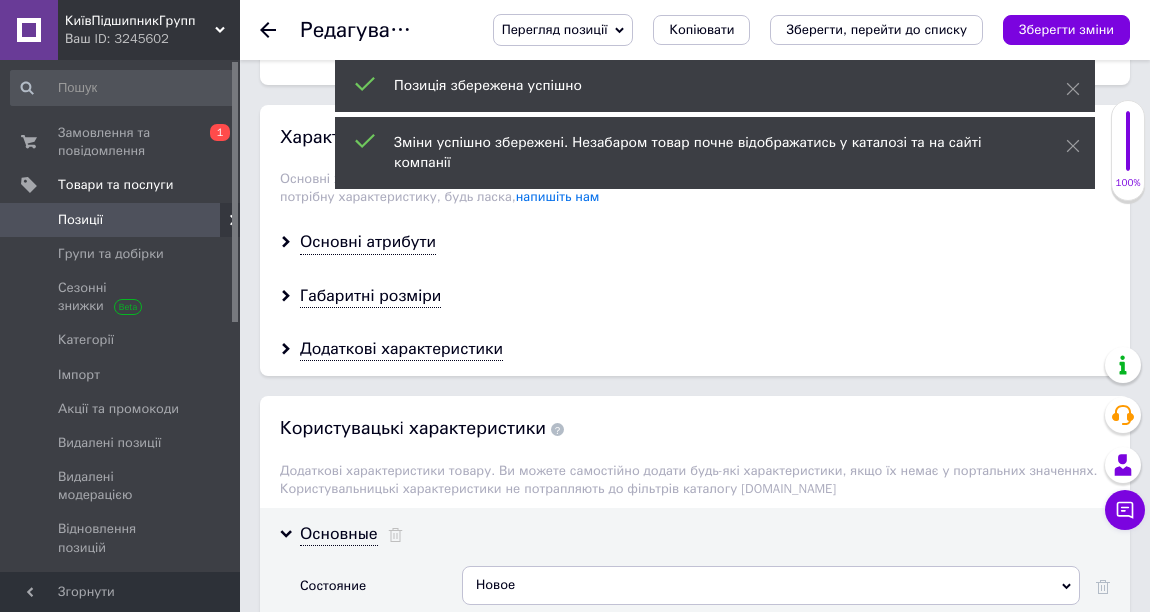 scroll, scrollTop: 1727, scrollLeft: 0, axis: vertical 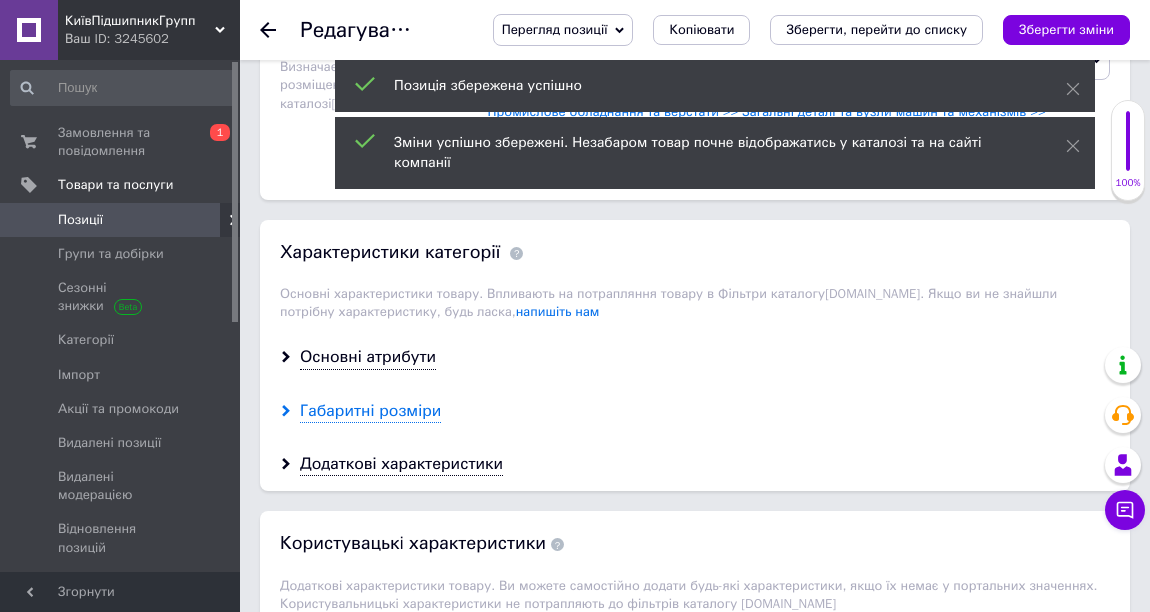 click on "Габаритні розміри" at bounding box center (370, 411) 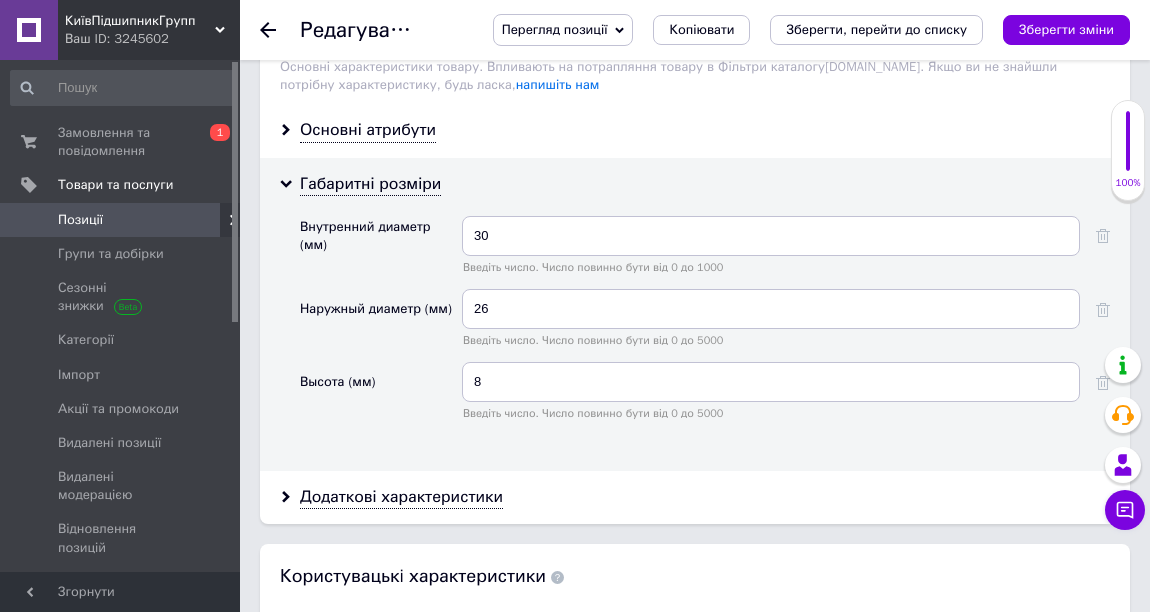 scroll, scrollTop: 1909, scrollLeft: 0, axis: vertical 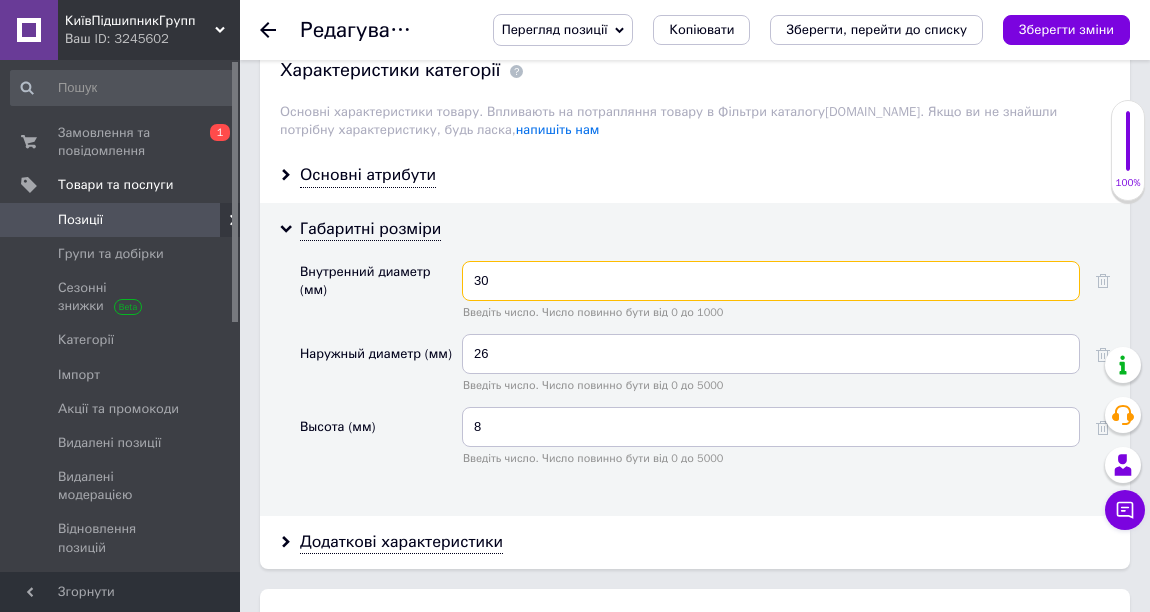 drag, startPoint x: 518, startPoint y: 258, endPoint x: 410, endPoint y: 263, distance: 108.11568 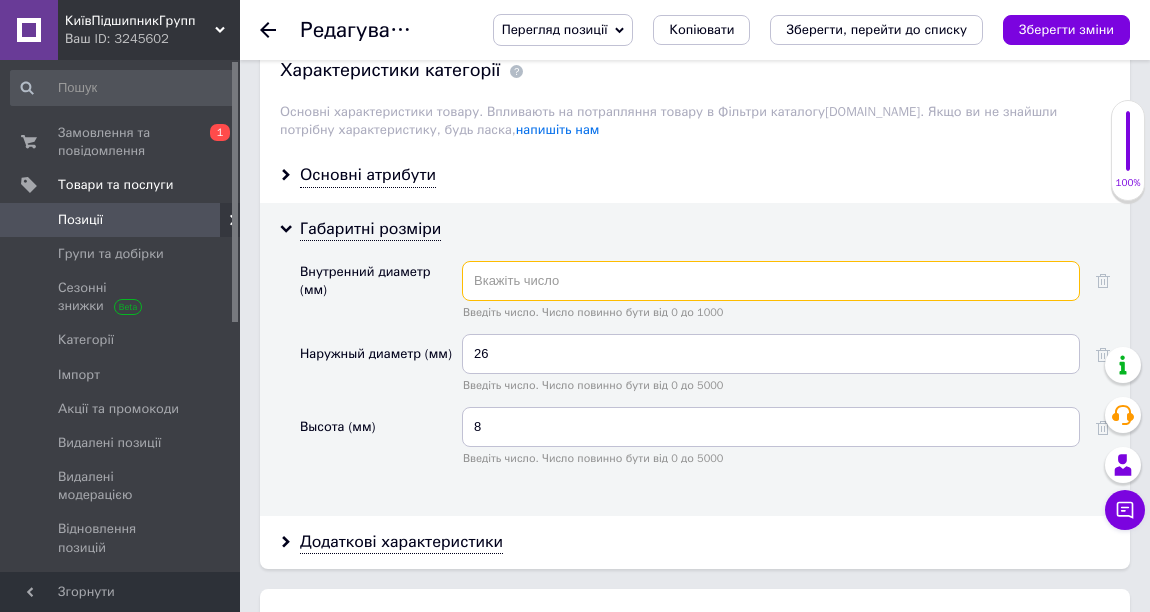 type 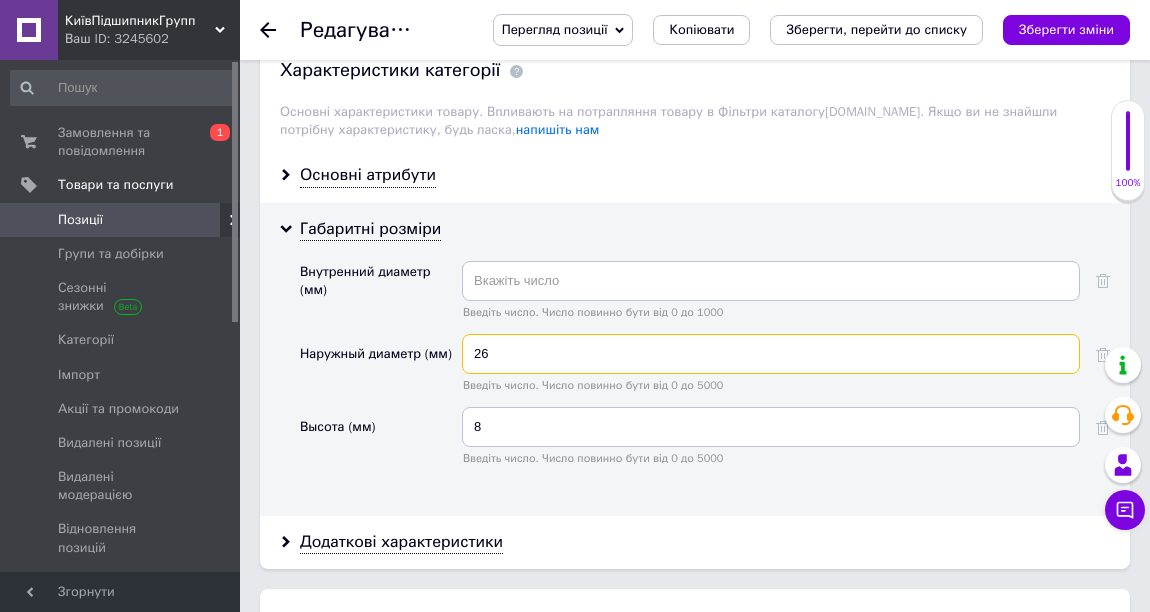 drag, startPoint x: 511, startPoint y: 343, endPoint x: 434, endPoint y: 349, distance: 77.23341 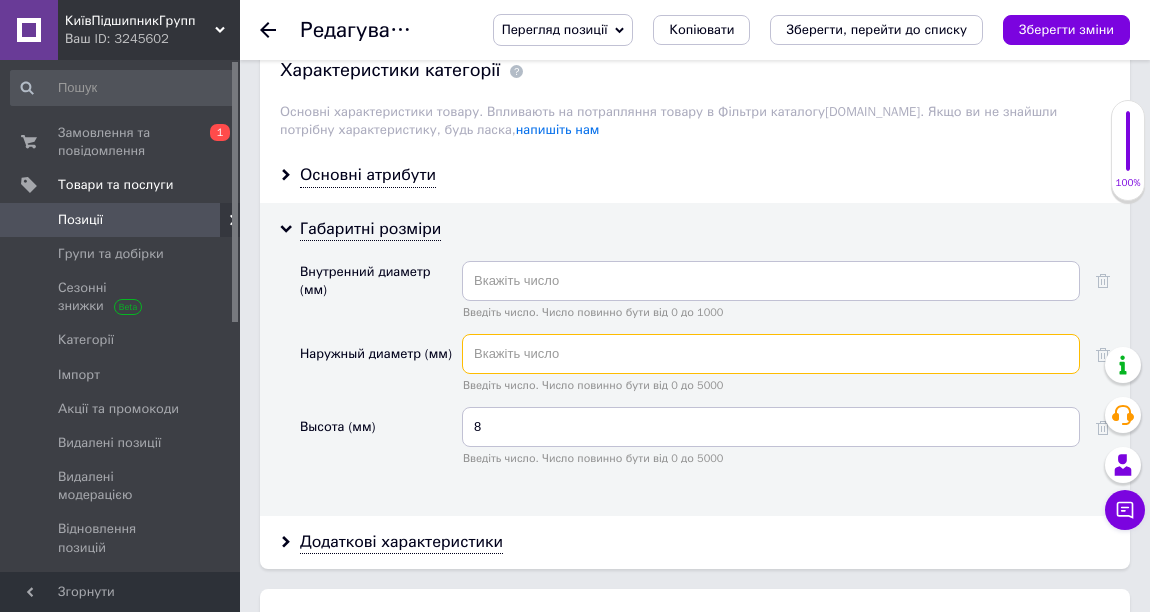 type 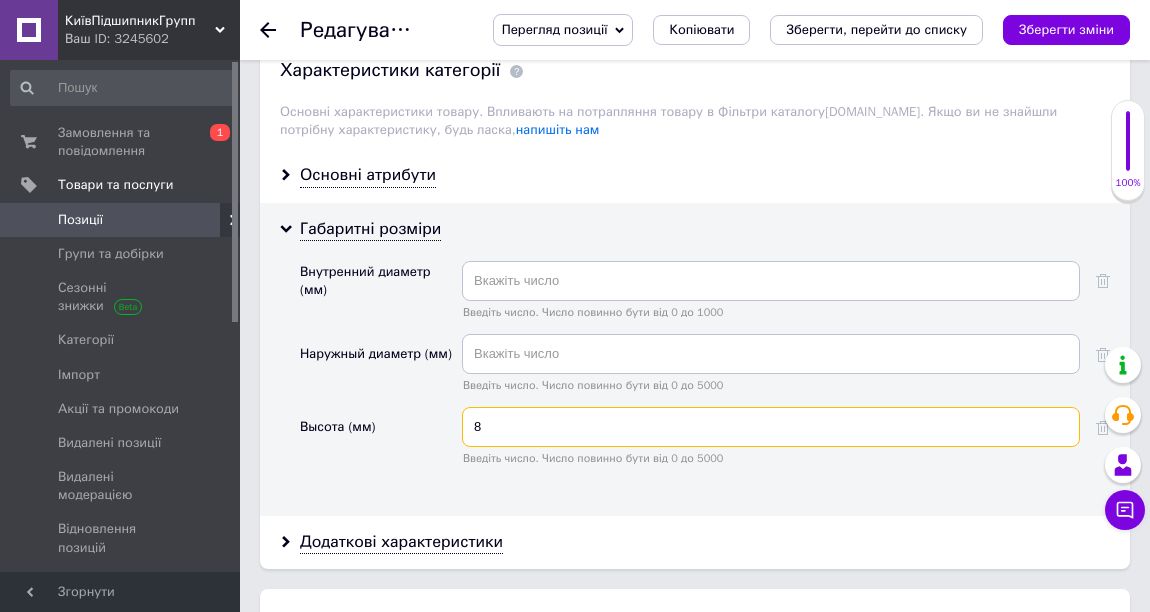 drag, startPoint x: 493, startPoint y: 414, endPoint x: 449, endPoint y: 410, distance: 44.181442 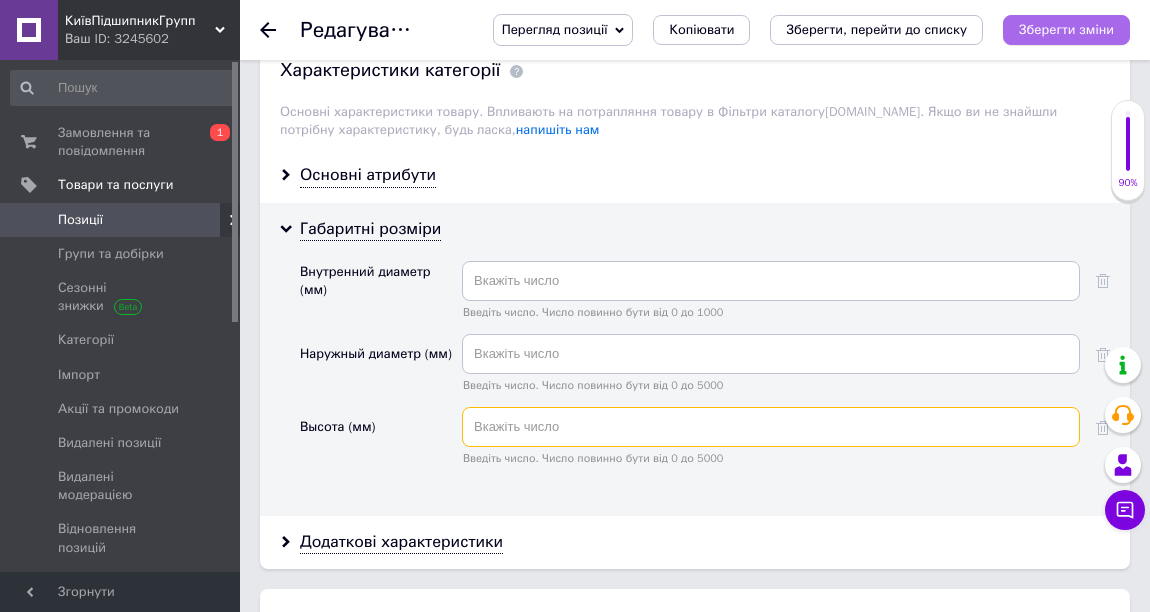 type 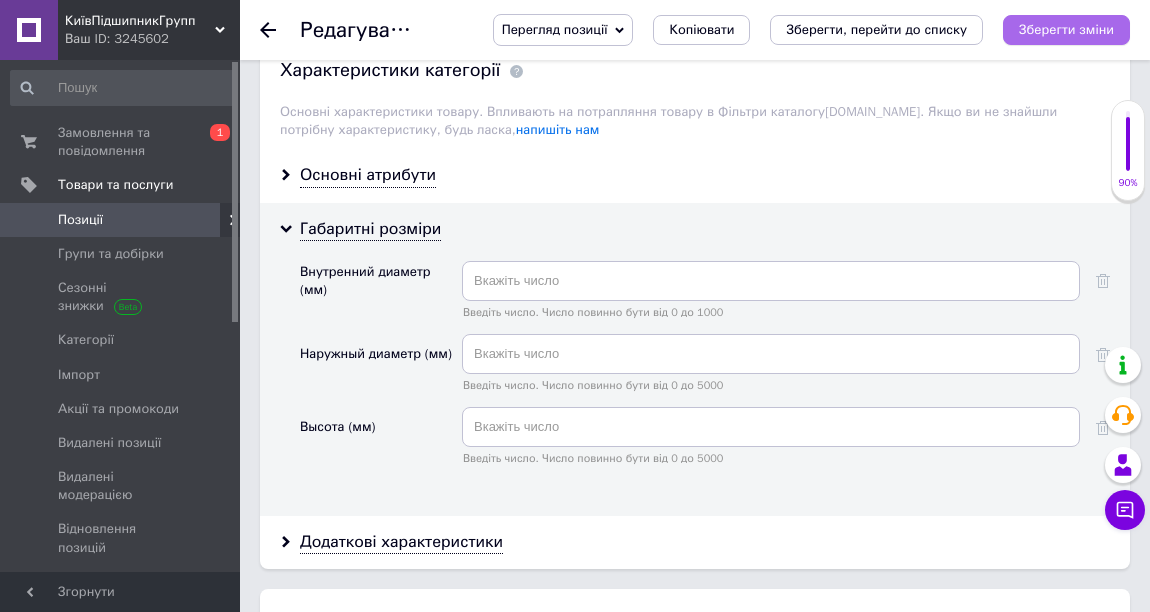 click on "Зберегти зміни" at bounding box center [1066, 29] 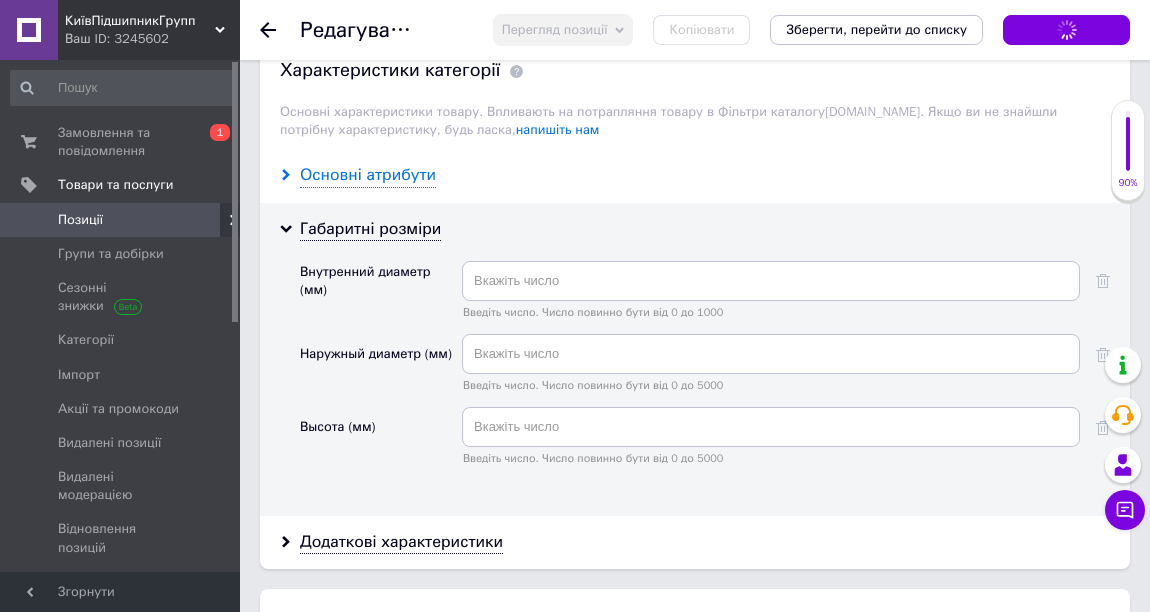 click on "Основні атрибути" at bounding box center (368, 175) 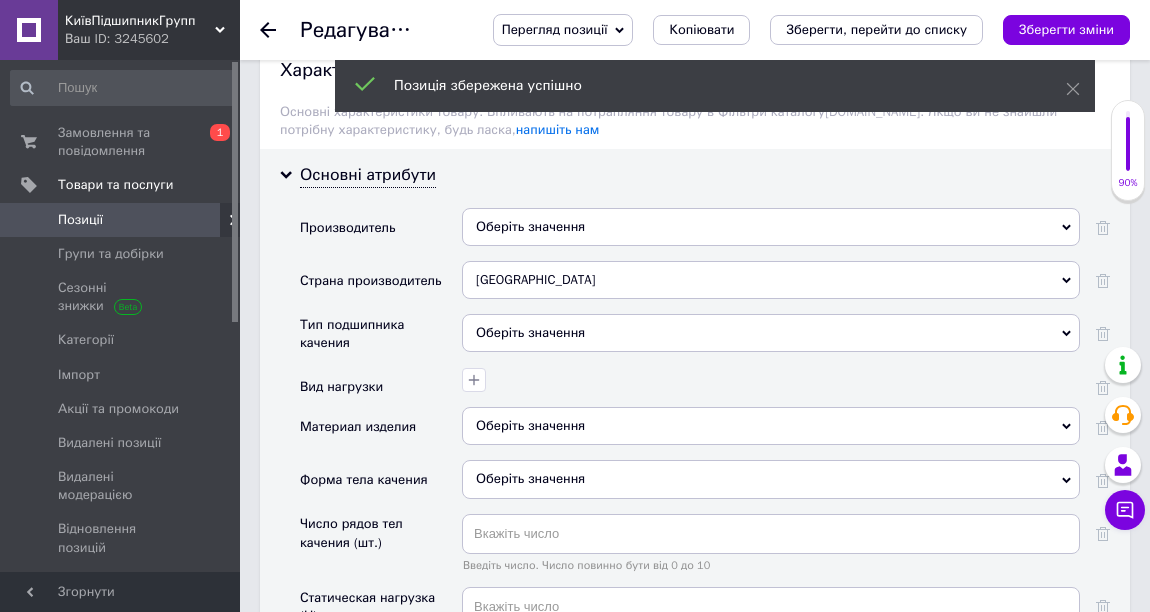 click on "[GEOGRAPHIC_DATA]" at bounding box center [771, 280] 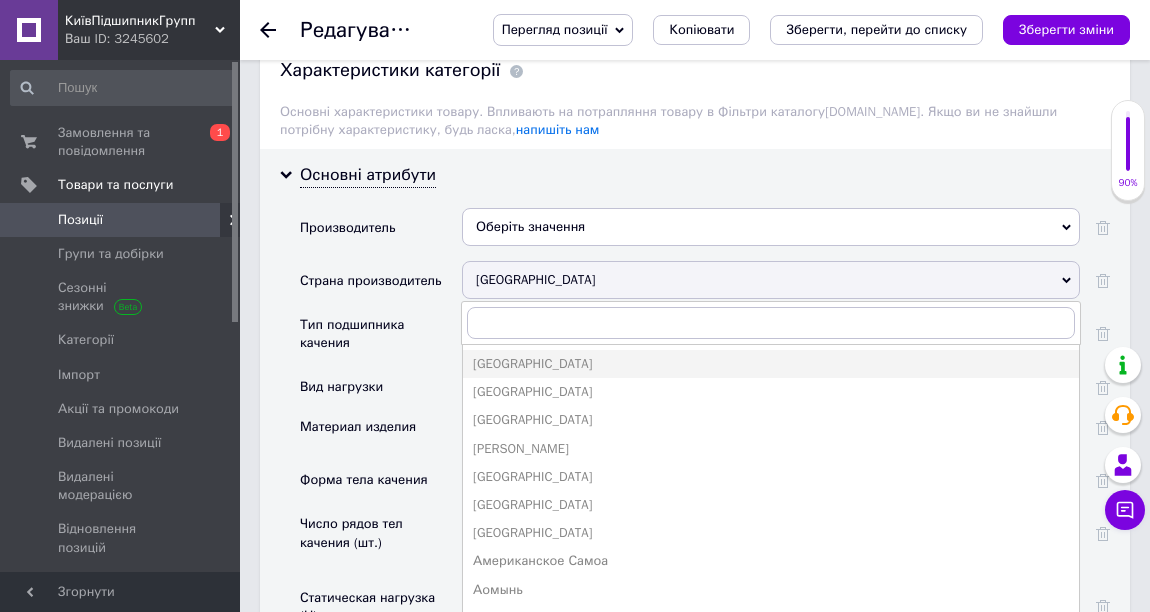 click on "Основна інформація Назва позиції (Російська) ✱ Подшипник 32905  (25*42*12) Код/Артикул 7506 Опис (Російська) ✱
Подшипник роликовый, конический, однорядный, метрический, открытый
32905,
Розмір : 25*42*12
Ключевые особенности наших товаров
01
Известные бренды
Мы работаем с такими брендами как Optibelt, Contitech, Endura, Tehno-belt, Basis, Kinex, IBB и многими другими известными производителями.
02
Значительный ассортимент
Более 4000 наименований продукции: от бюджетных товаров до продукции передовых брендов.
03
Возможность приобретения продукции на заказ
04" at bounding box center (695, 331) 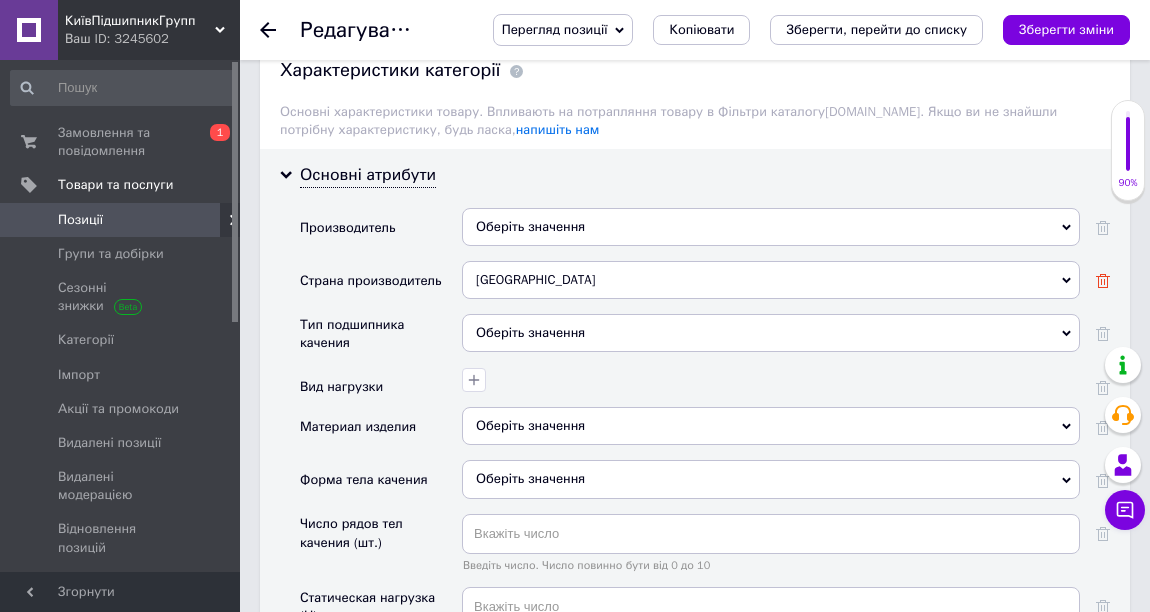 click 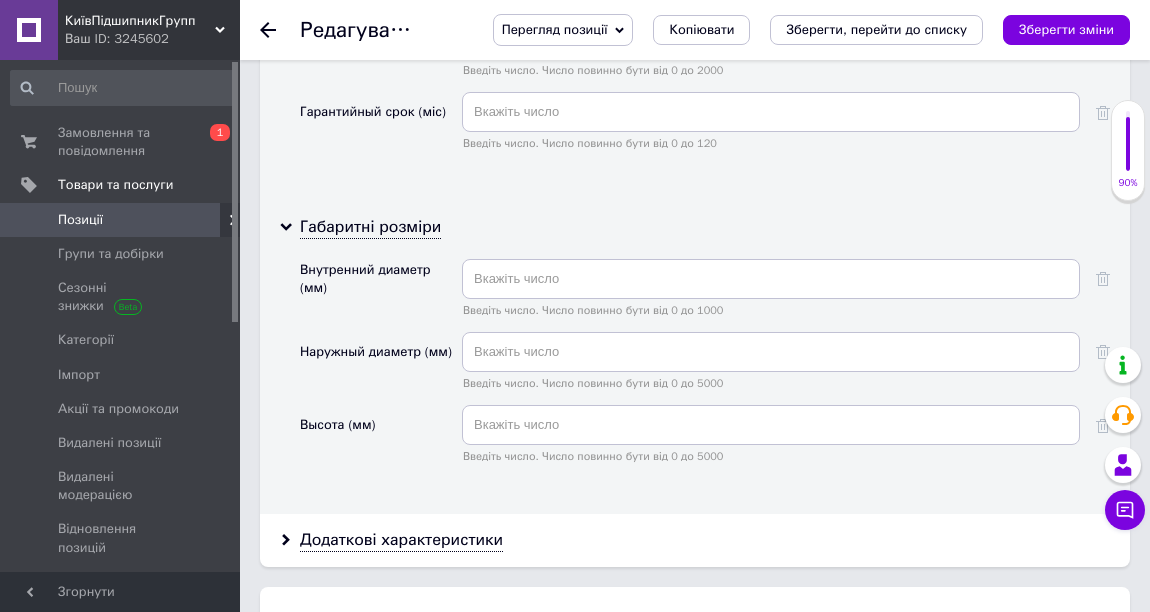 scroll, scrollTop: 2454, scrollLeft: 0, axis: vertical 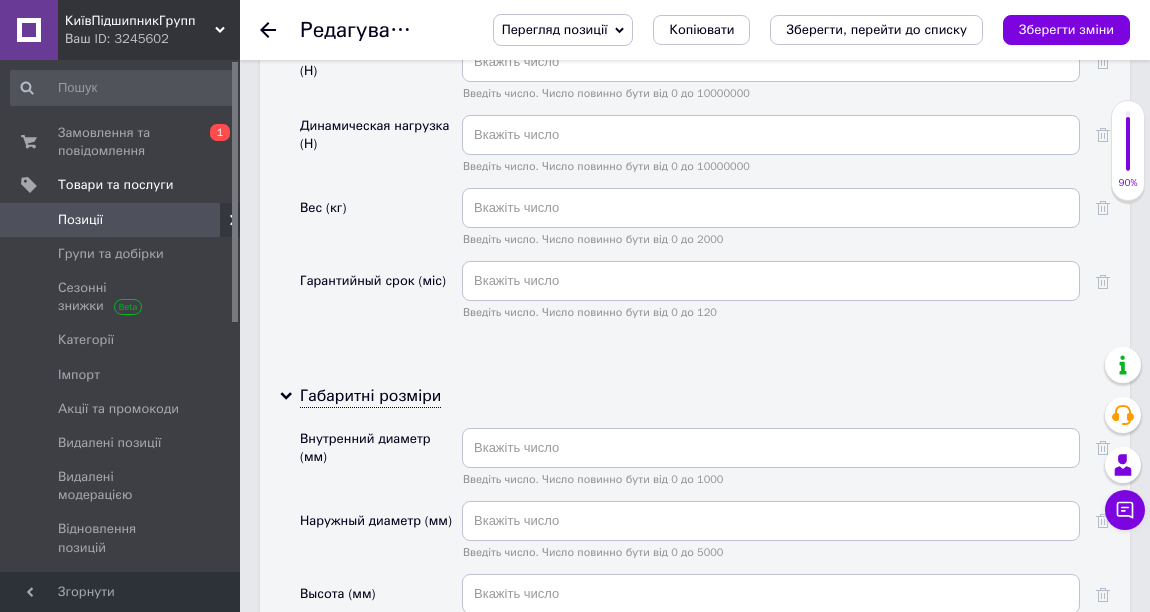 drag, startPoint x: 1041, startPoint y: 44, endPoint x: 1048, endPoint y: 20, distance: 25 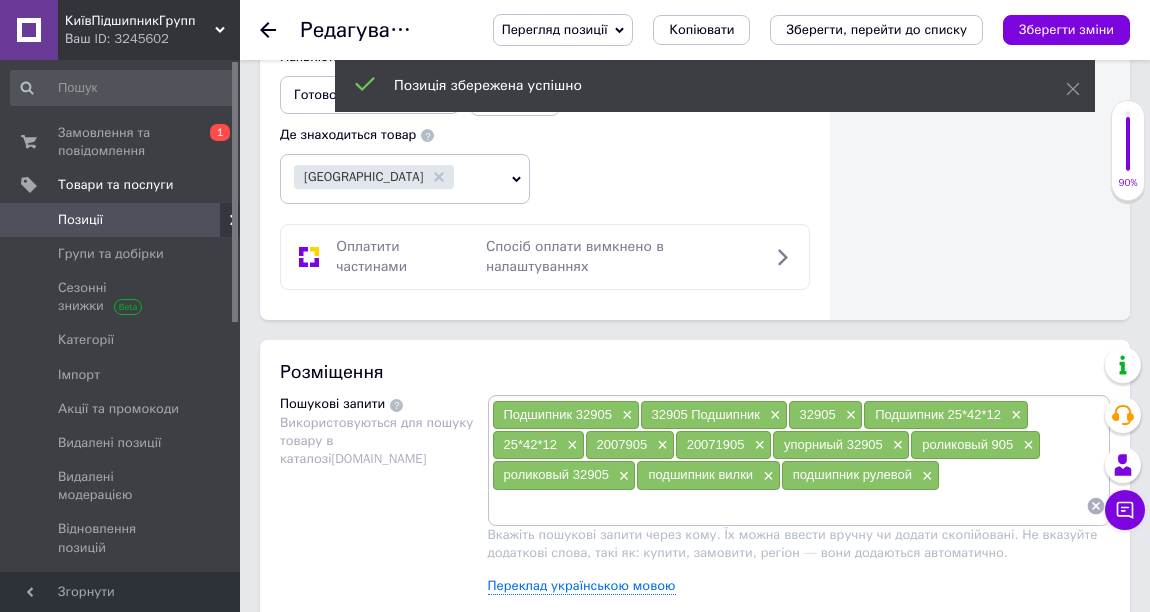scroll, scrollTop: 909, scrollLeft: 0, axis: vertical 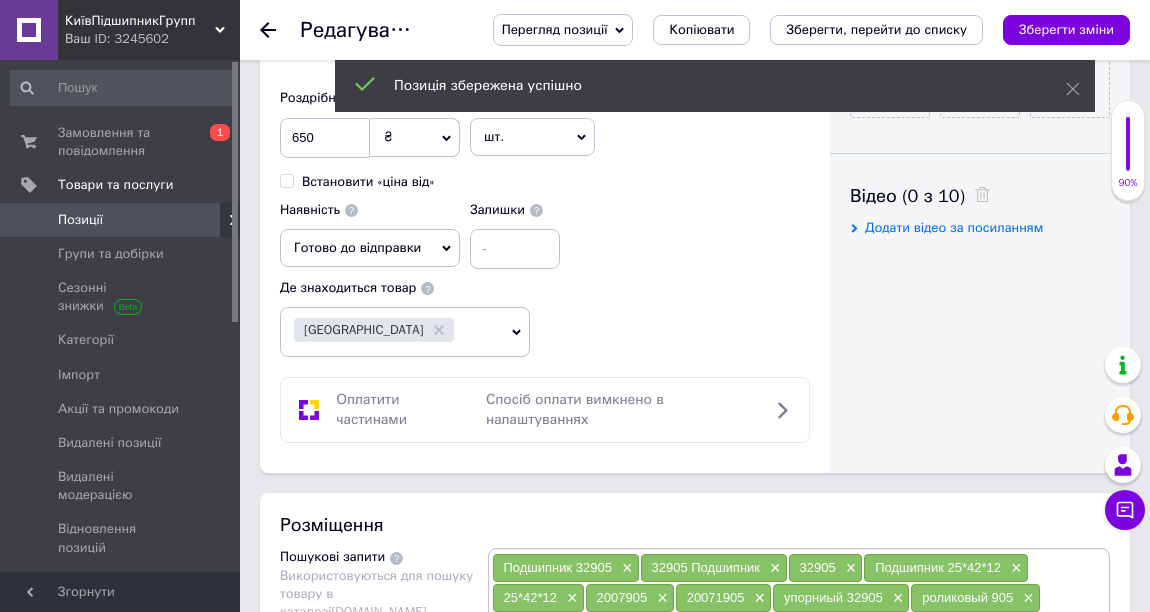 click on "Позиції" at bounding box center (122, 220) 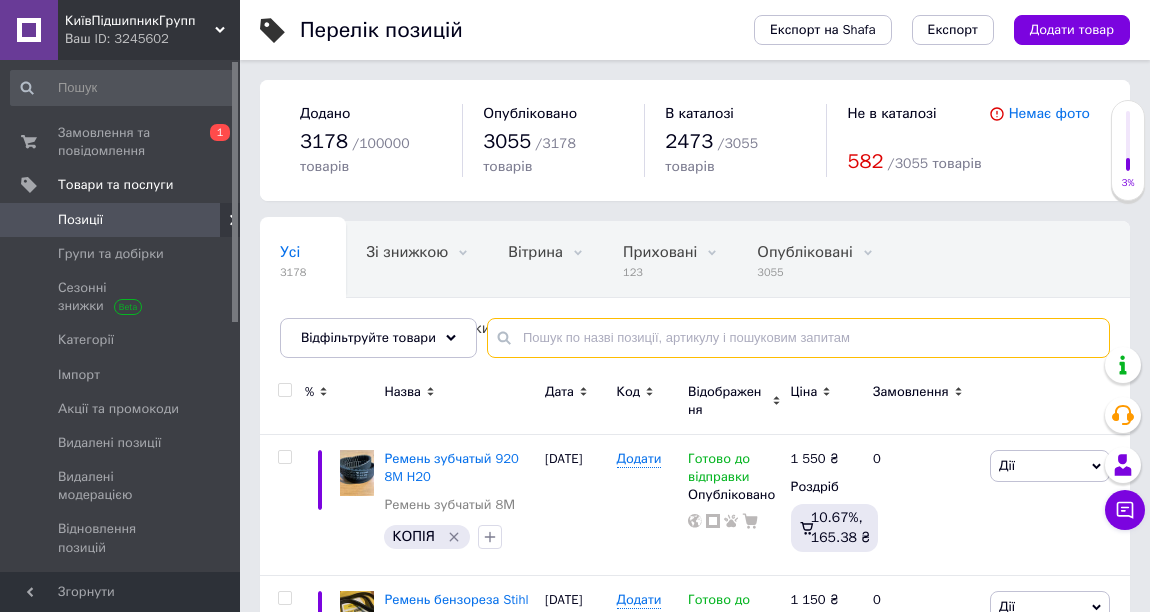 click at bounding box center (798, 338) 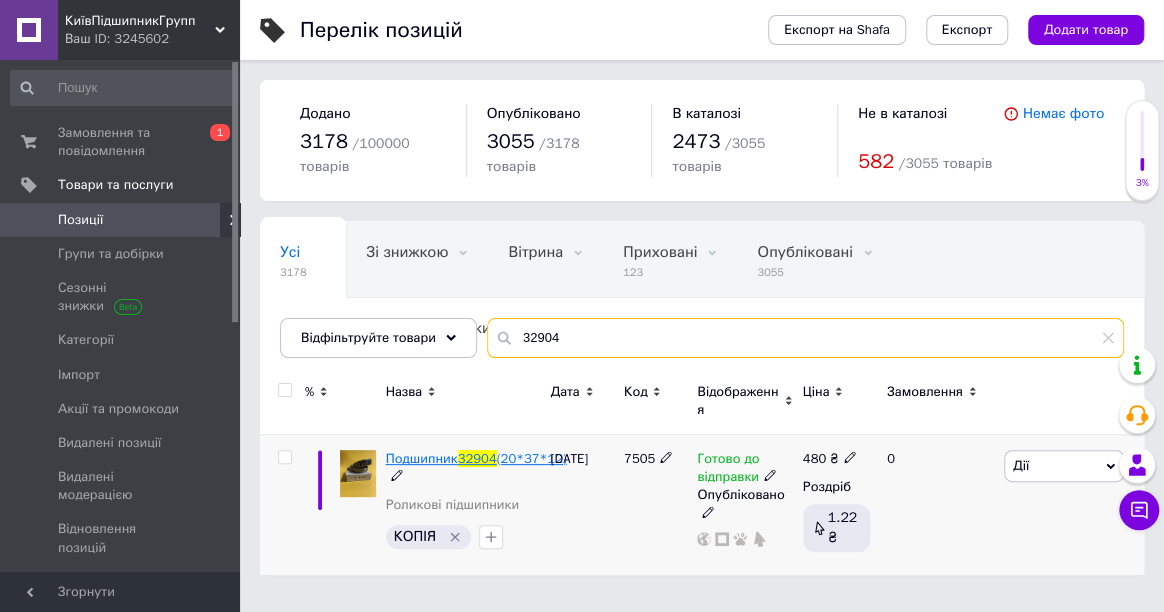 type on "32904" 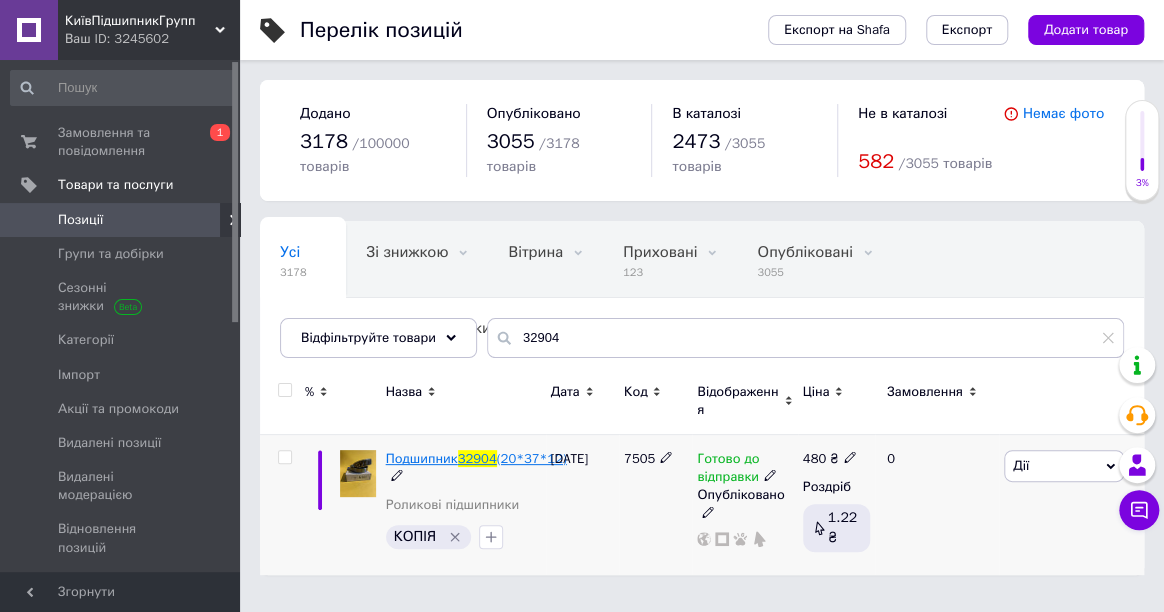 click on "Подшипник" at bounding box center [422, 458] 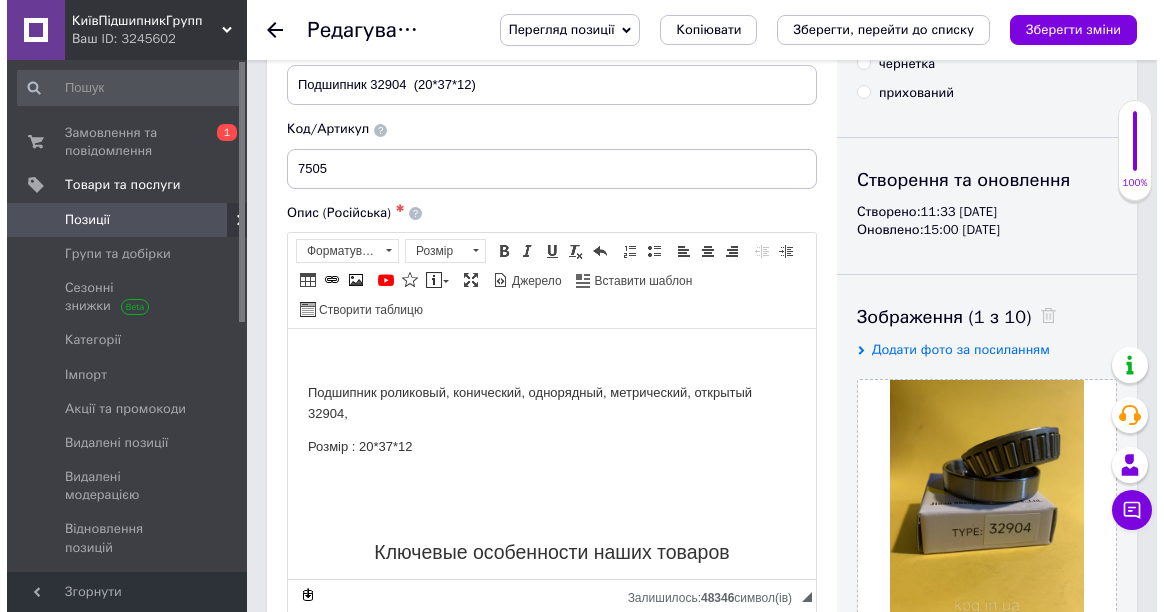 scroll, scrollTop: 272, scrollLeft: 0, axis: vertical 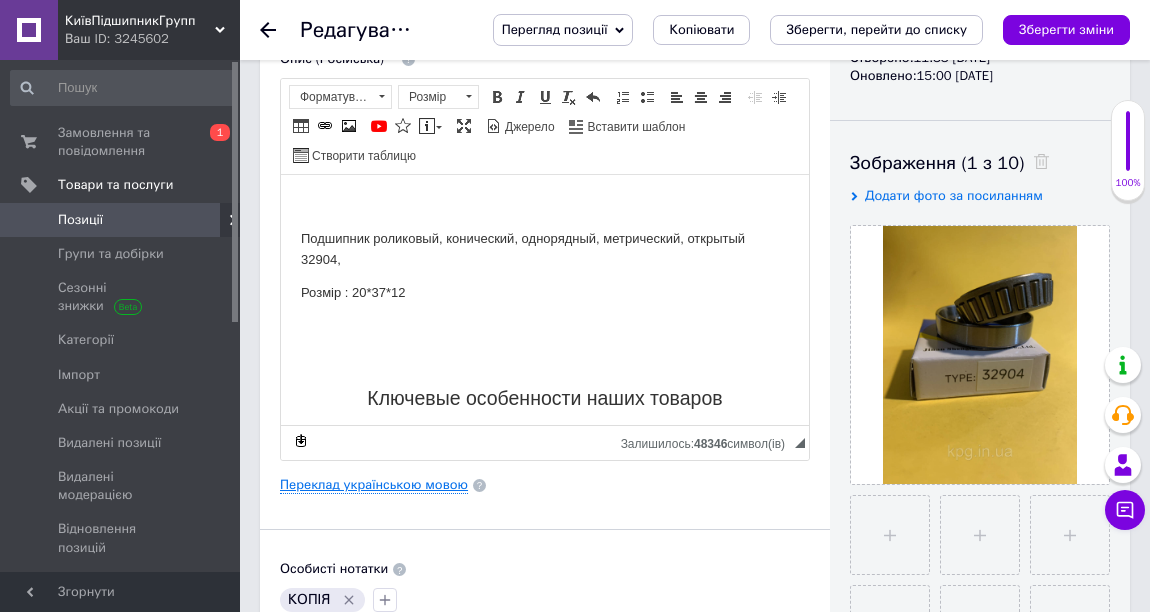 click on "Переклад українською мовою" at bounding box center [374, 485] 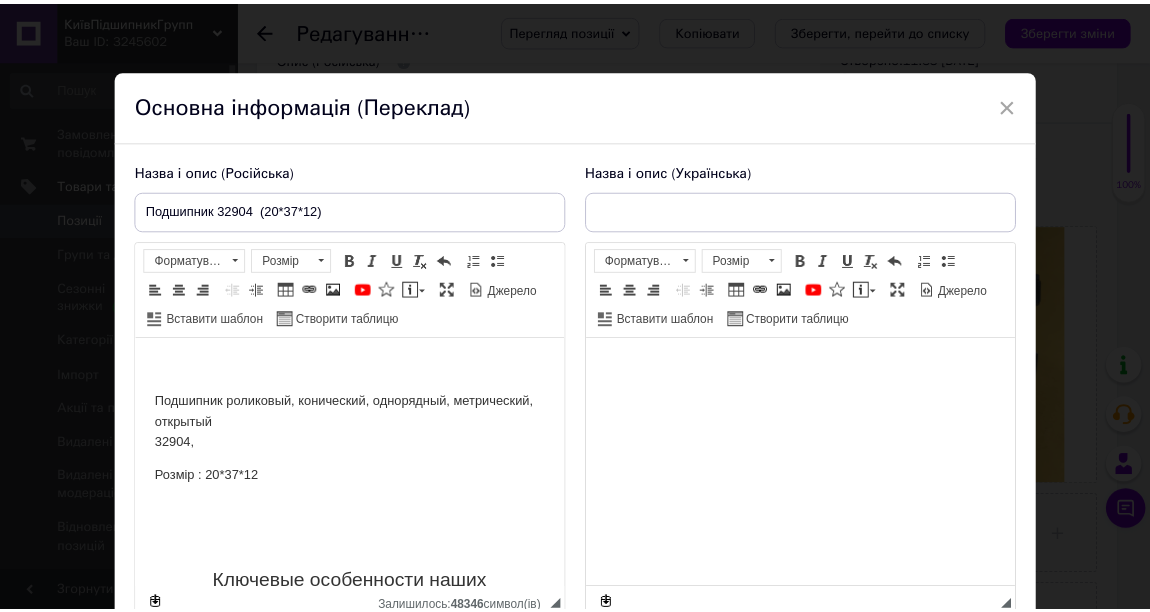 scroll, scrollTop: 0, scrollLeft: 0, axis: both 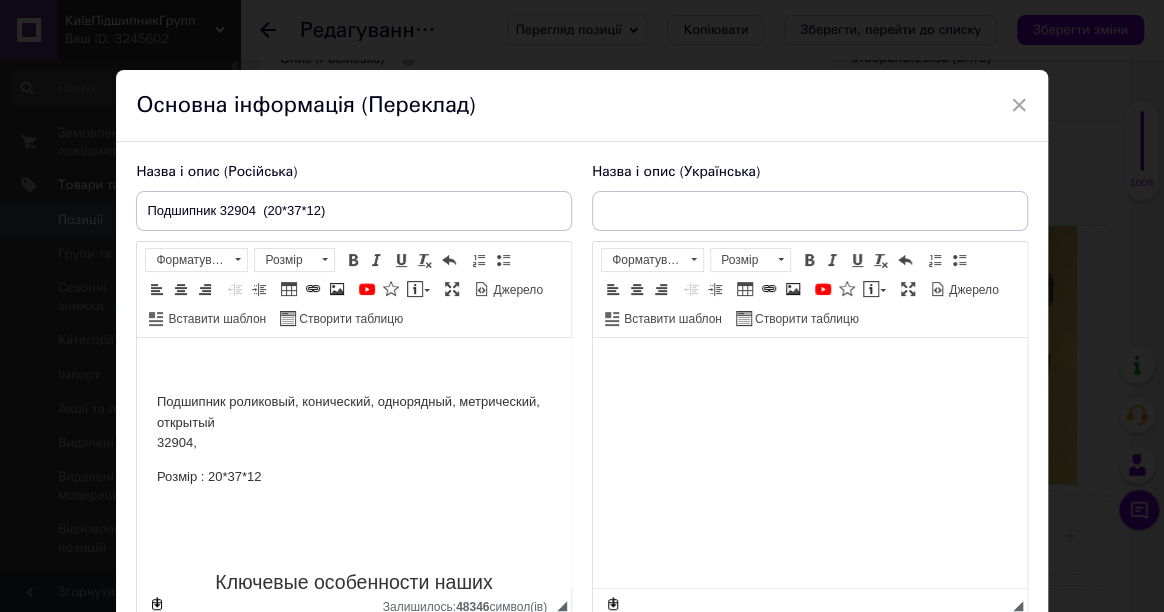 type on "Підшипник 32904  (20*37*12)" 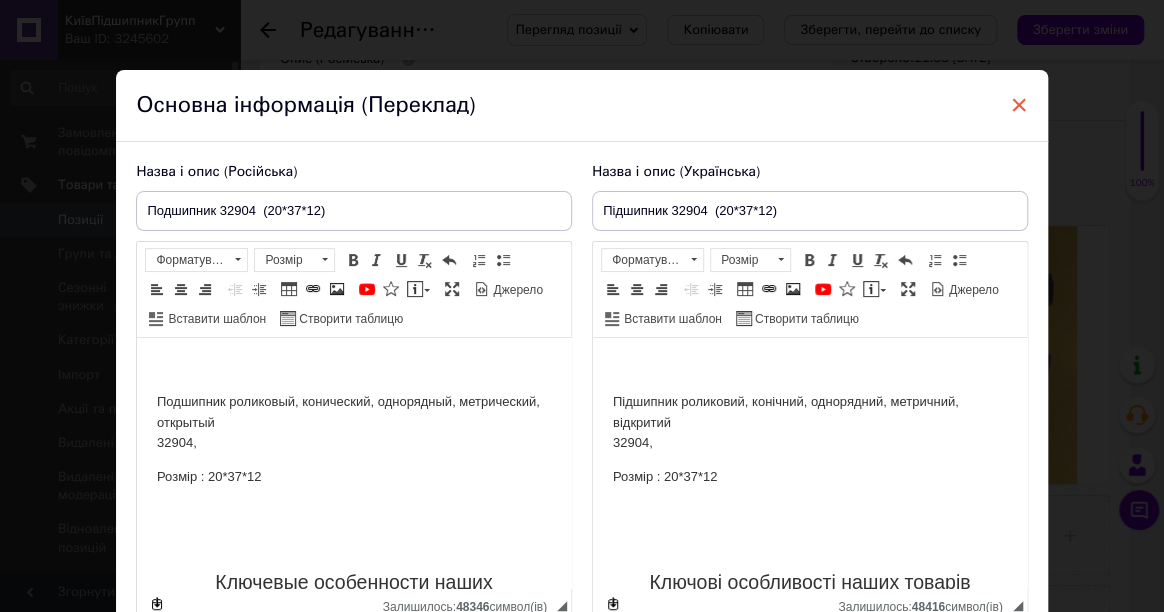 click on "×" at bounding box center [1019, 105] 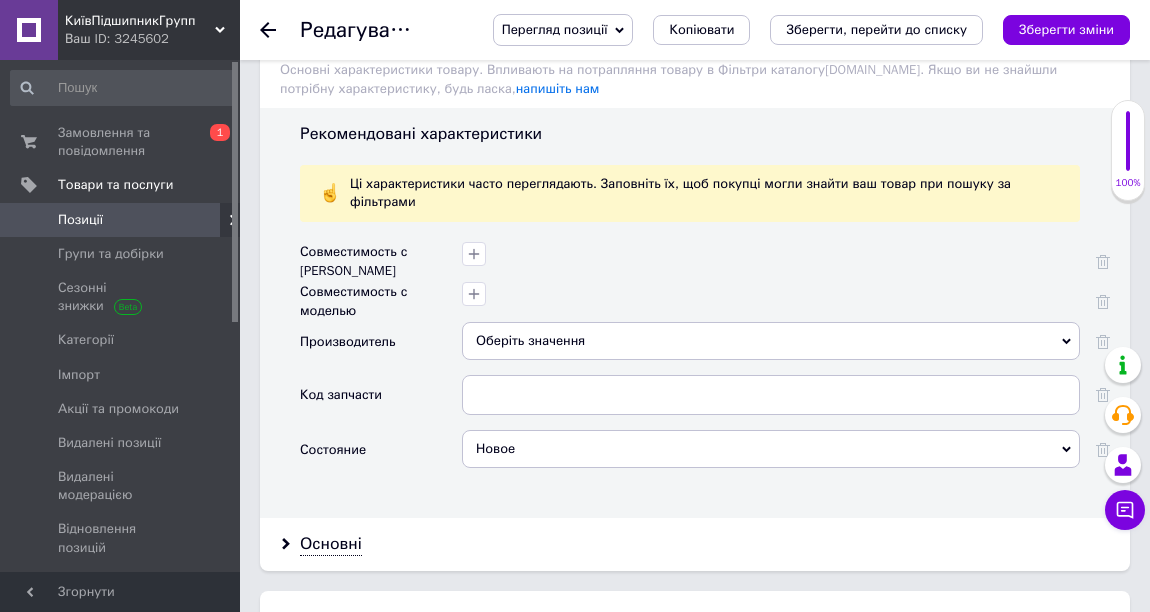 scroll, scrollTop: 2272, scrollLeft: 0, axis: vertical 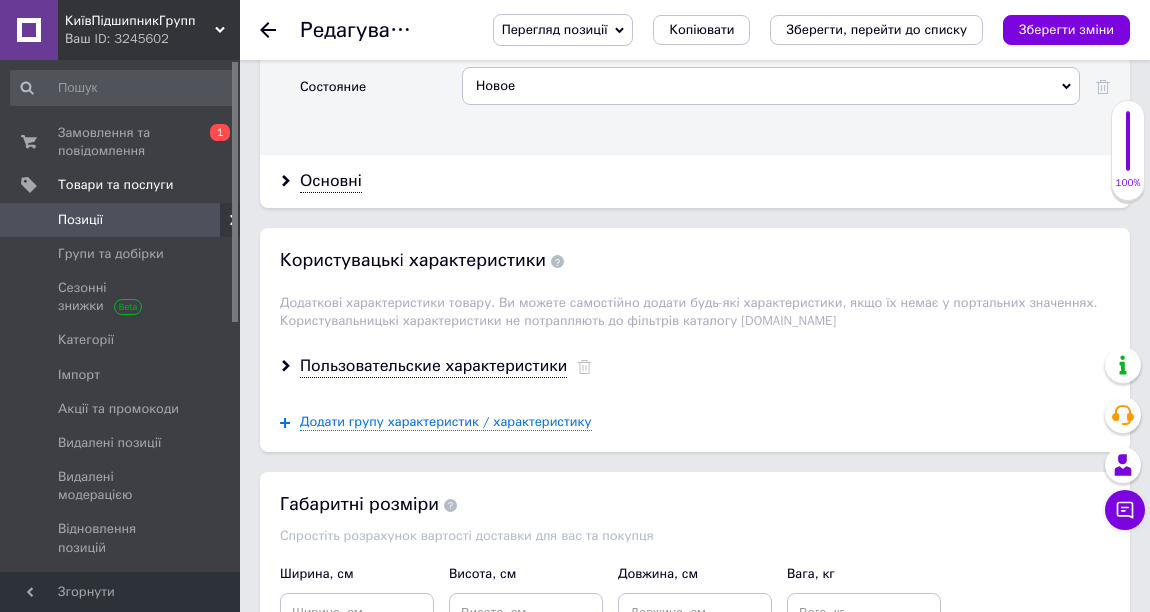 click on "Основні" at bounding box center (695, 181) 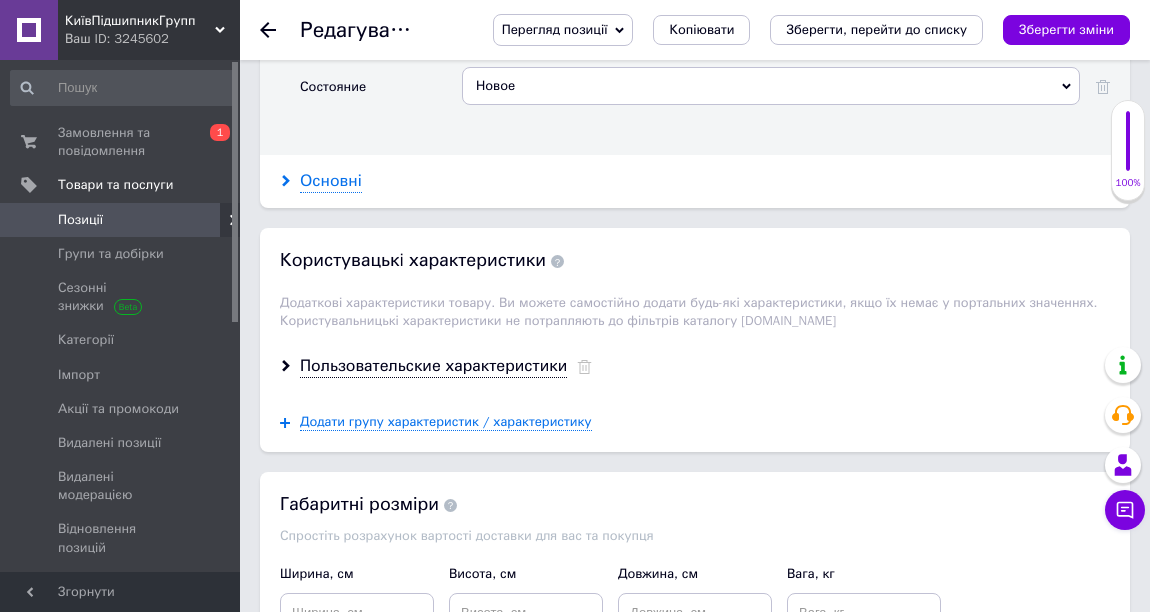 click on "Основні" at bounding box center (331, 181) 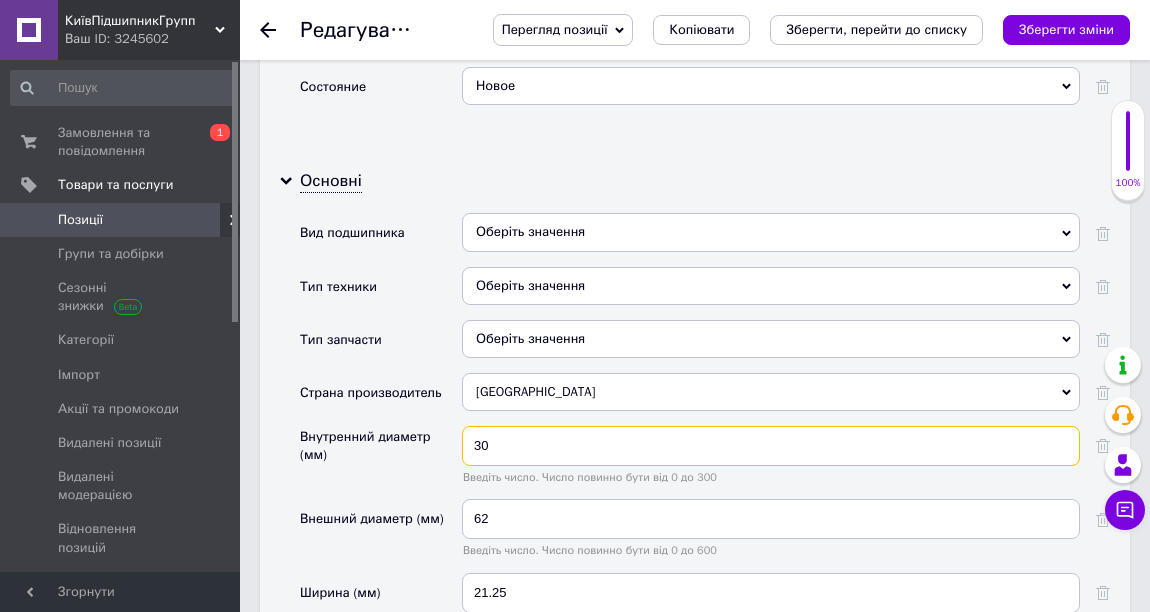 drag, startPoint x: 493, startPoint y: 399, endPoint x: 509, endPoint y: 400, distance: 16.03122 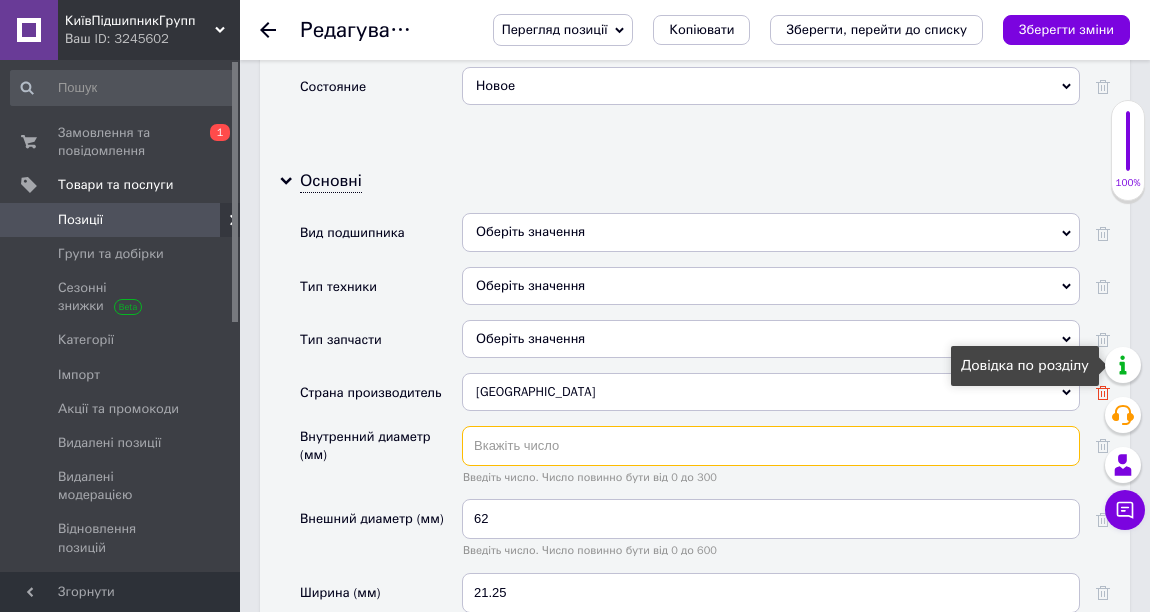 type 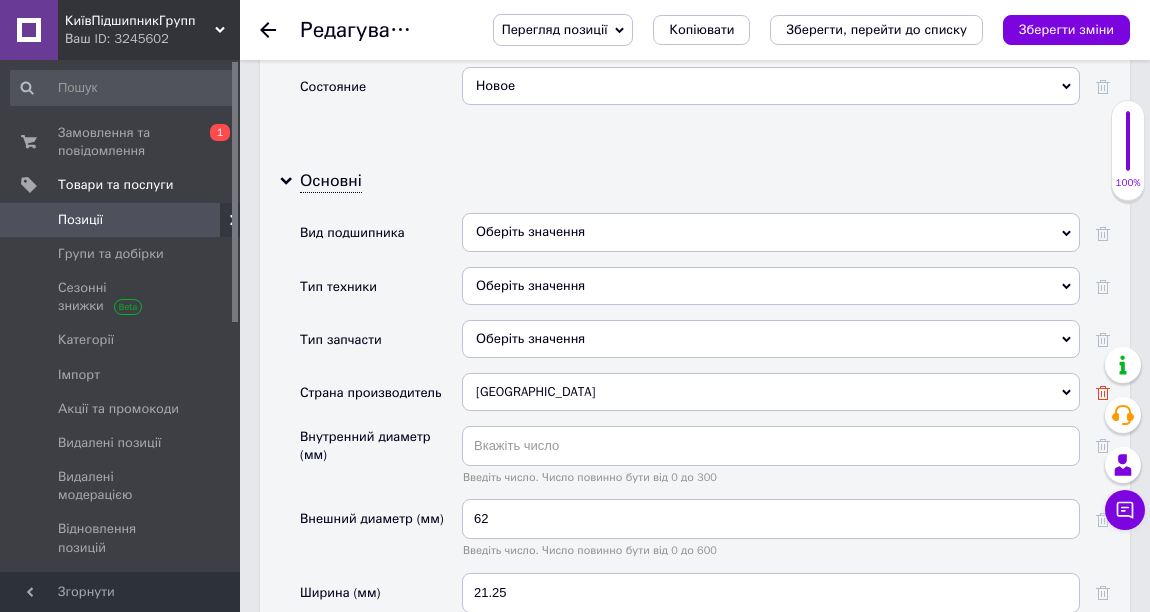 click 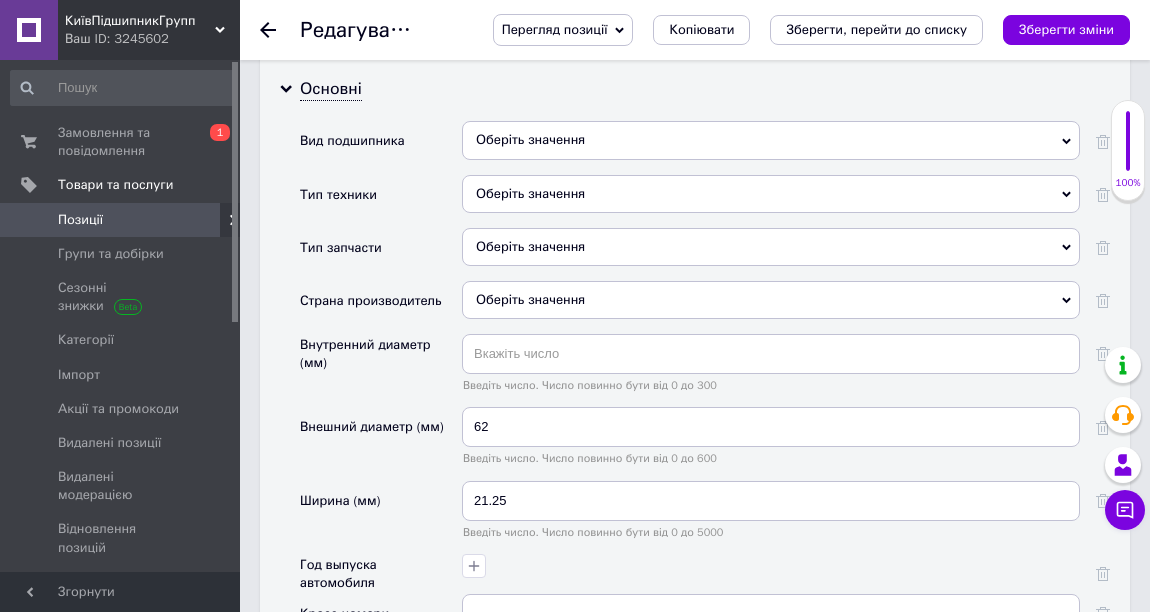 scroll, scrollTop: 2454, scrollLeft: 0, axis: vertical 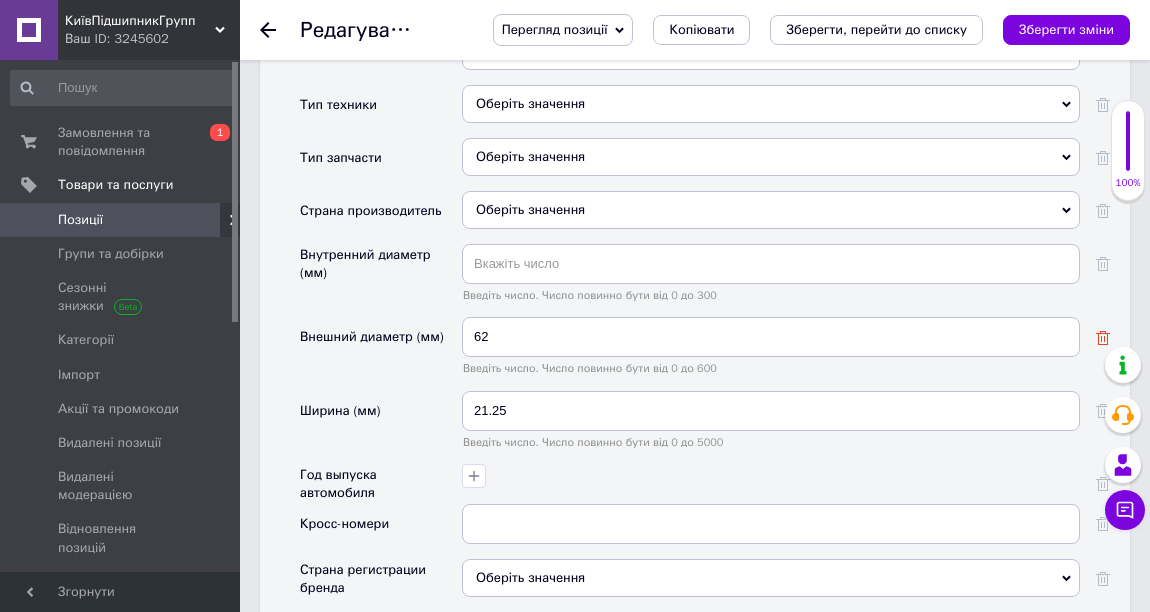 click 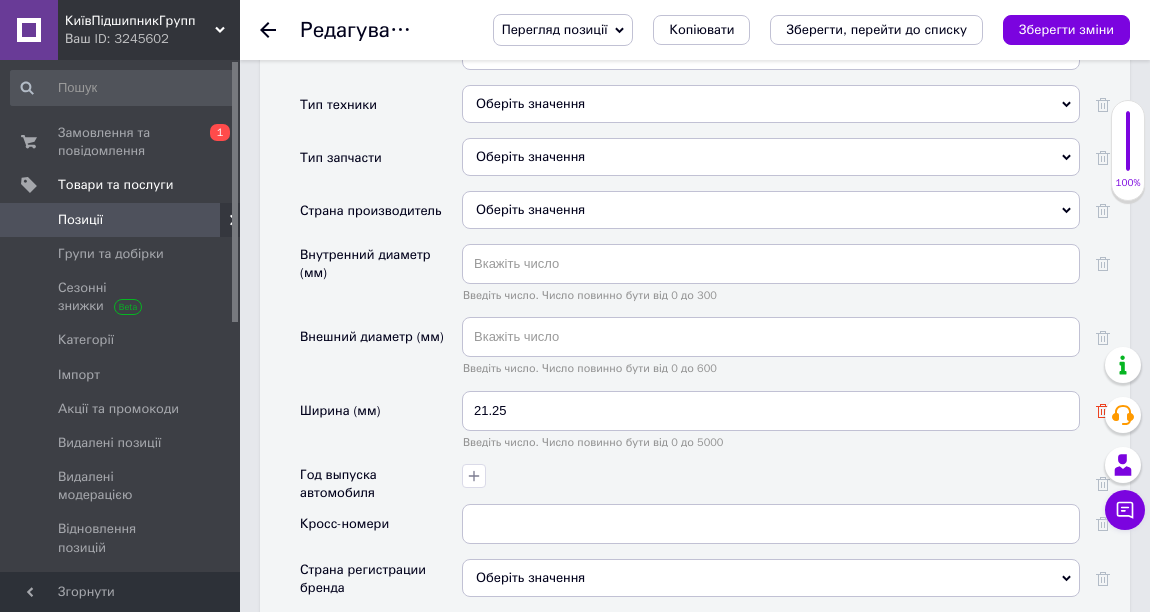 click at bounding box center [1095, 427] 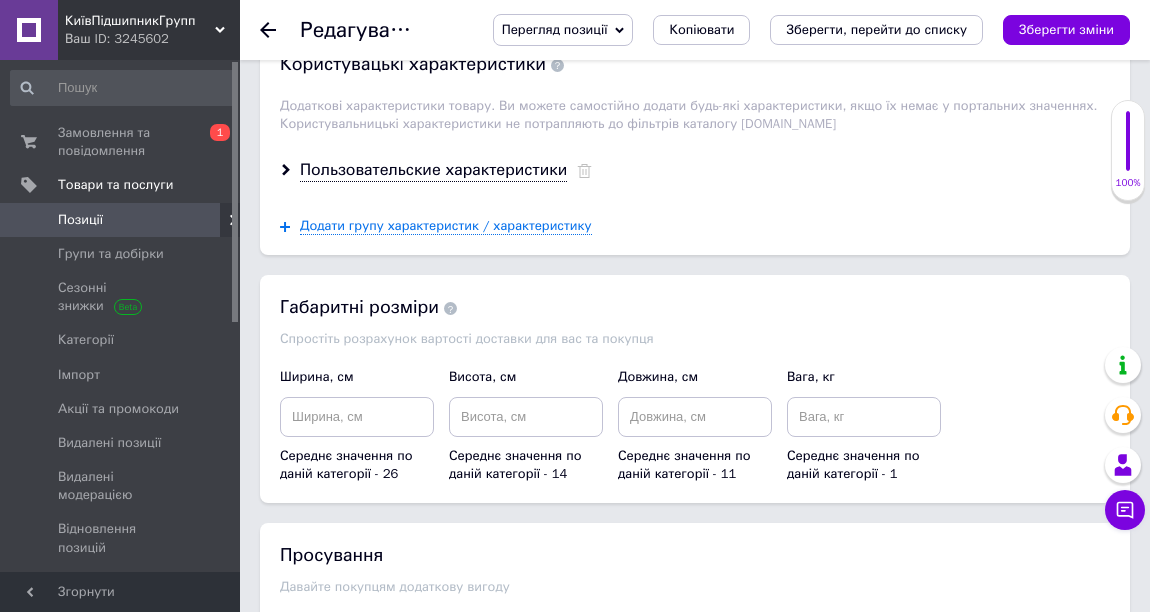 scroll, scrollTop: 3090, scrollLeft: 0, axis: vertical 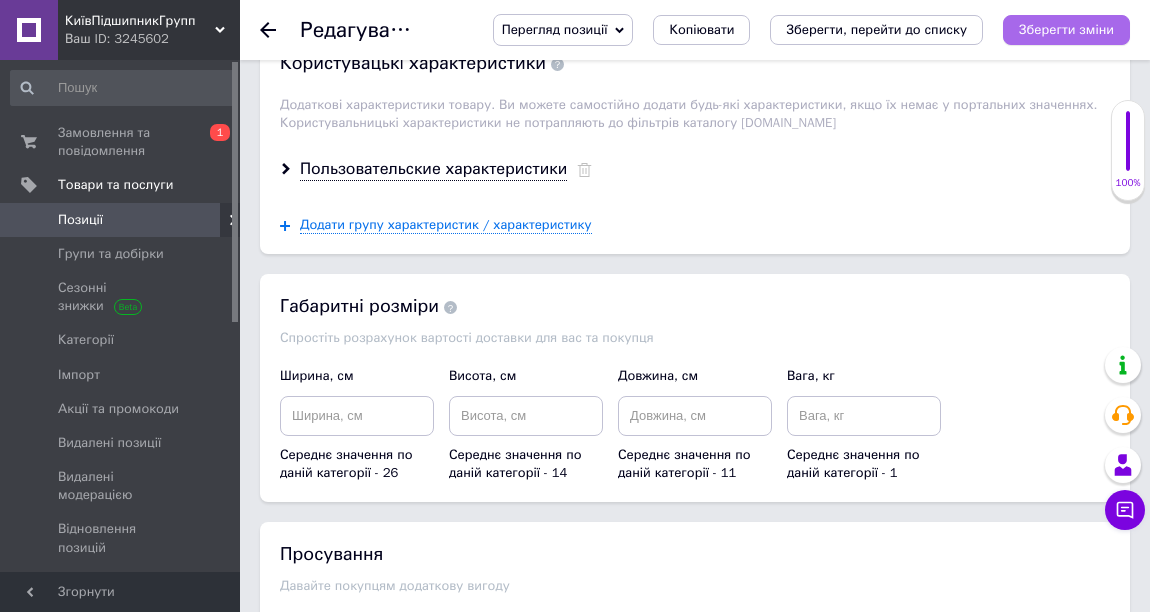click on "Зберегти зміни" at bounding box center (1066, 29) 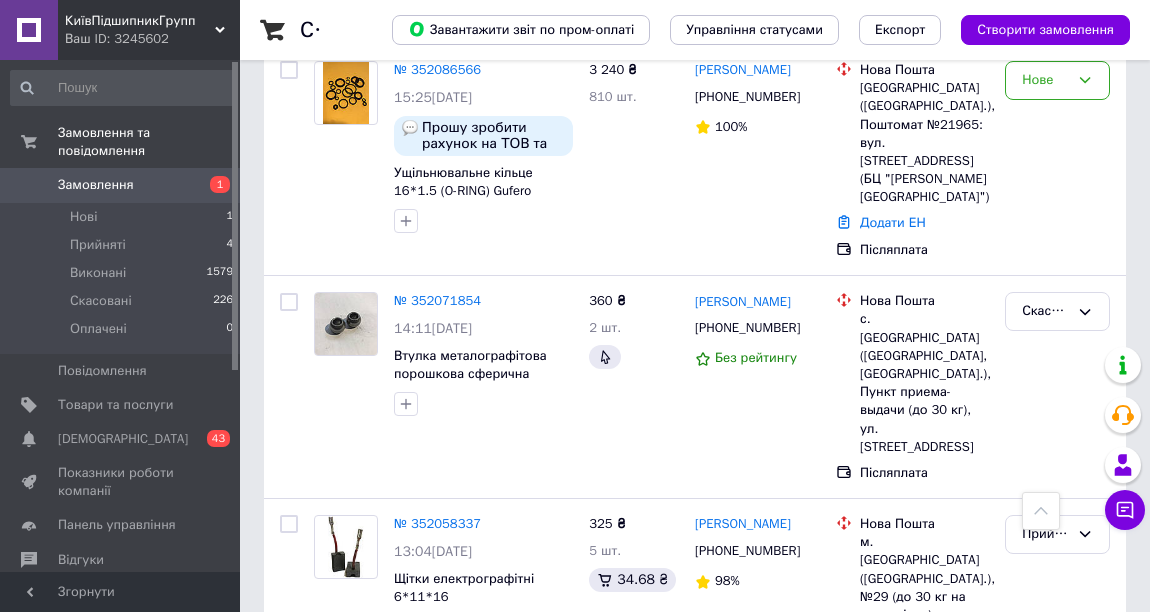 scroll, scrollTop: 181, scrollLeft: 0, axis: vertical 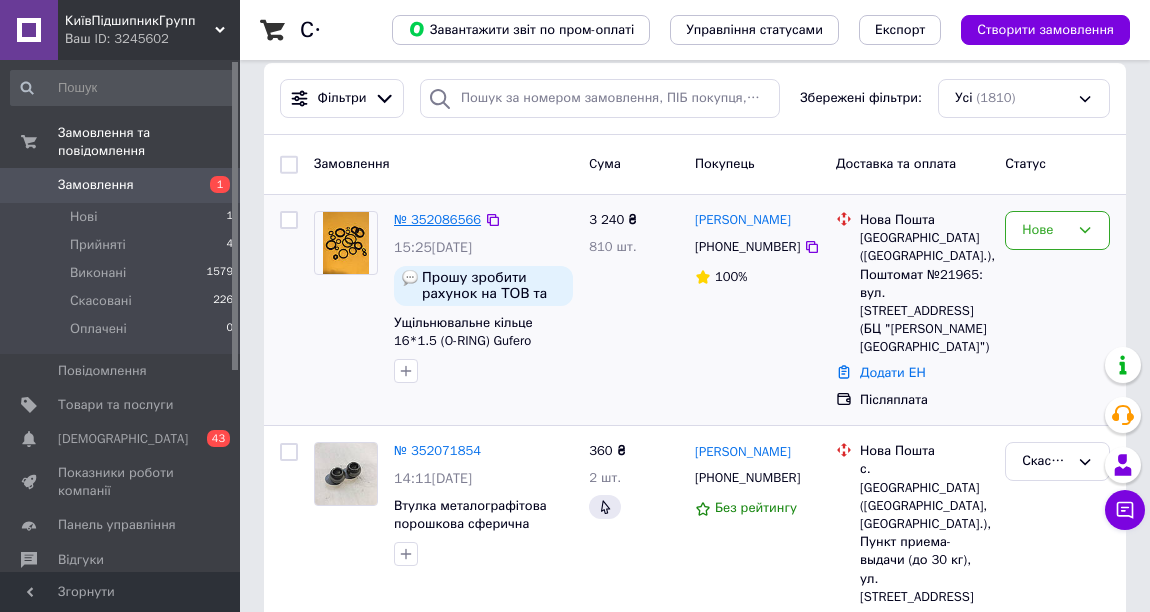 click on "№ 352086566" at bounding box center [437, 219] 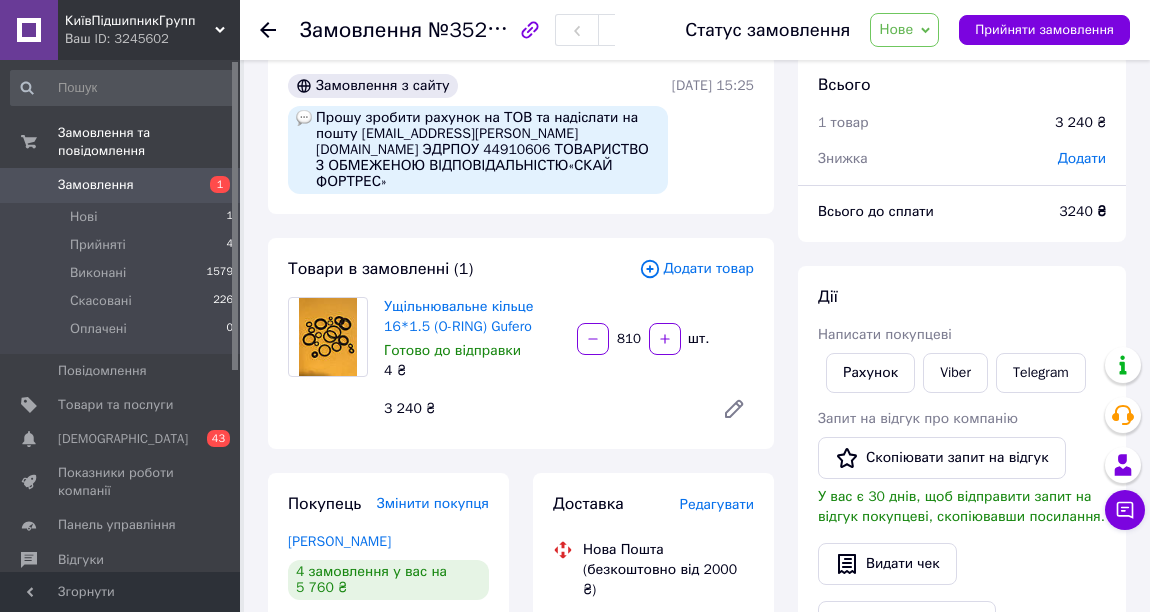 scroll, scrollTop: 0, scrollLeft: 0, axis: both 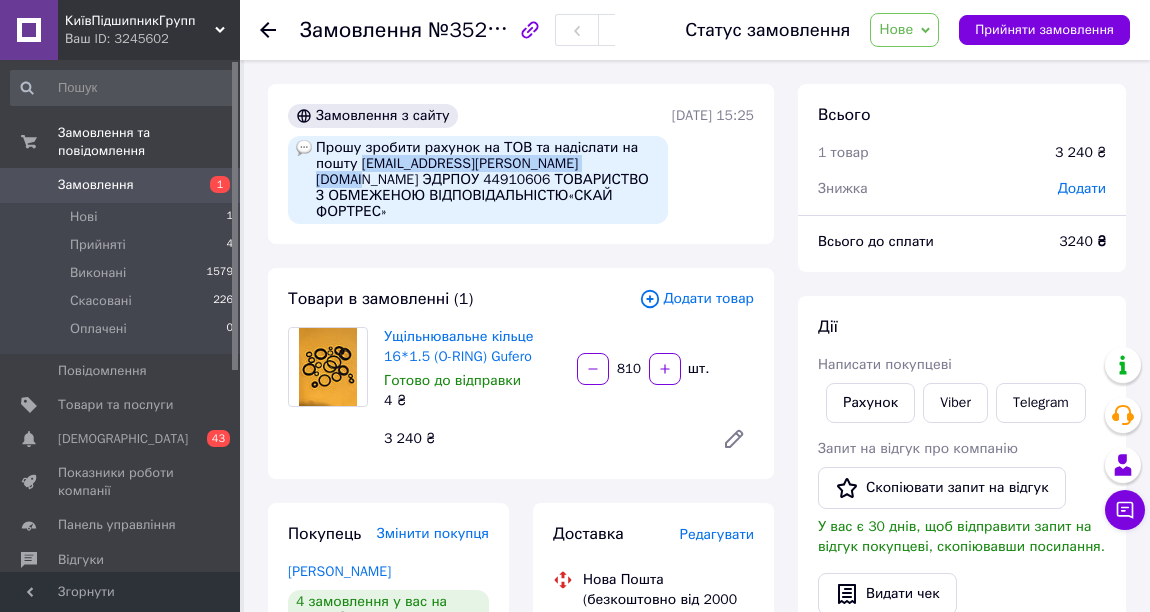 drag, startPoint x: 581, startPoint y: 169, endPoint x: 359, endPoint y: 167, distance: 222.009 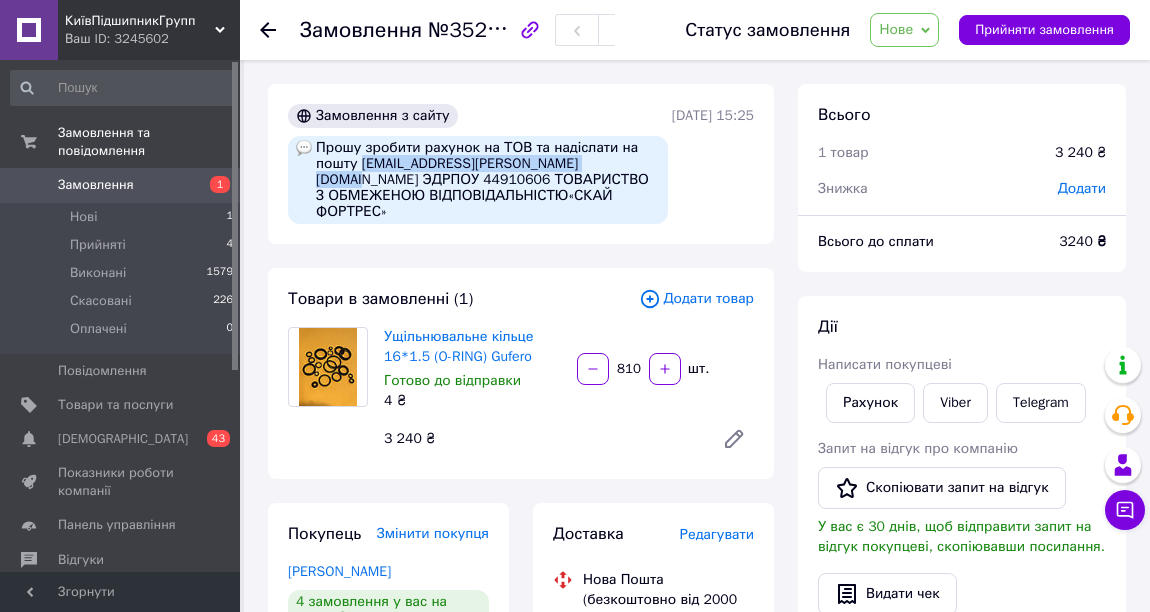 copy on "daniliuk.dmytro@skyfortress.com.ua" 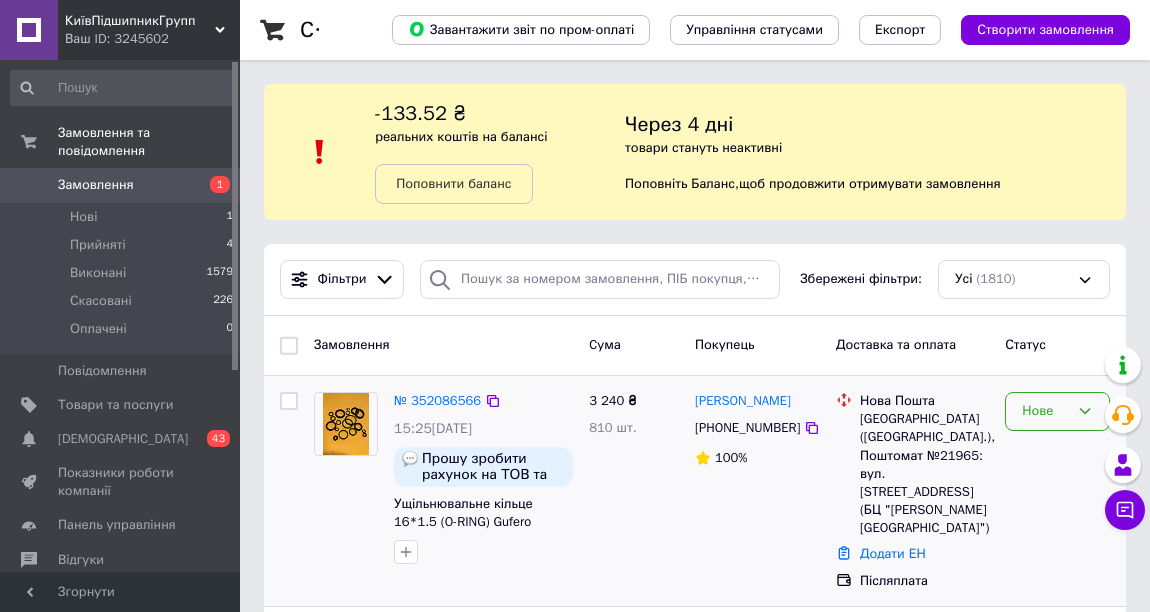 click on "Нове" at bounding box center (1045, 411) 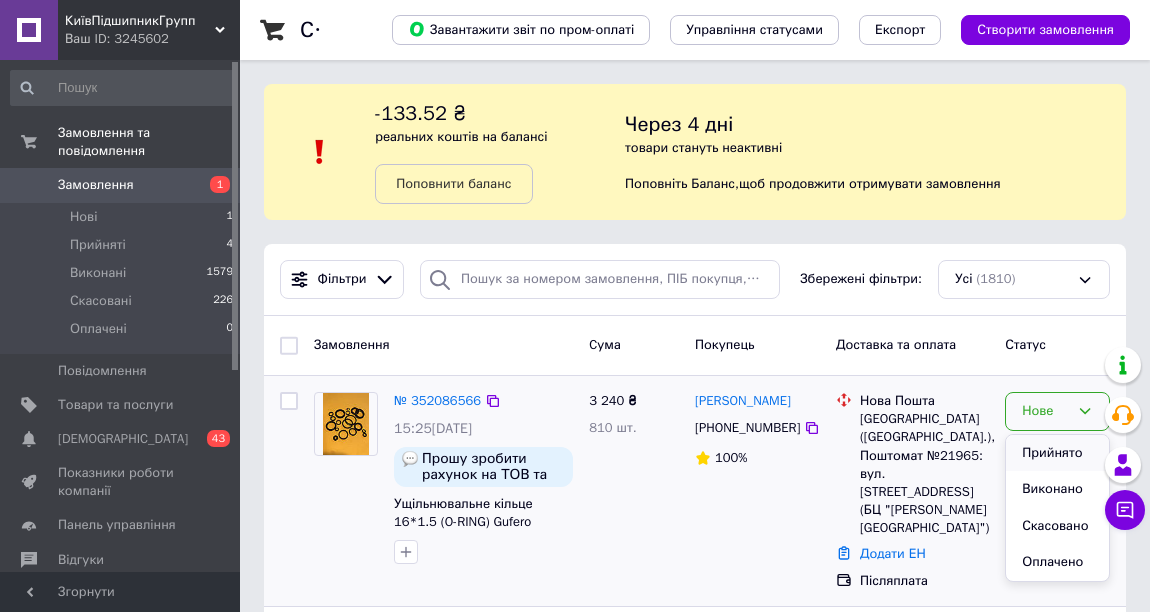 click on "Прийнято" at bounding box center (1057, 453) 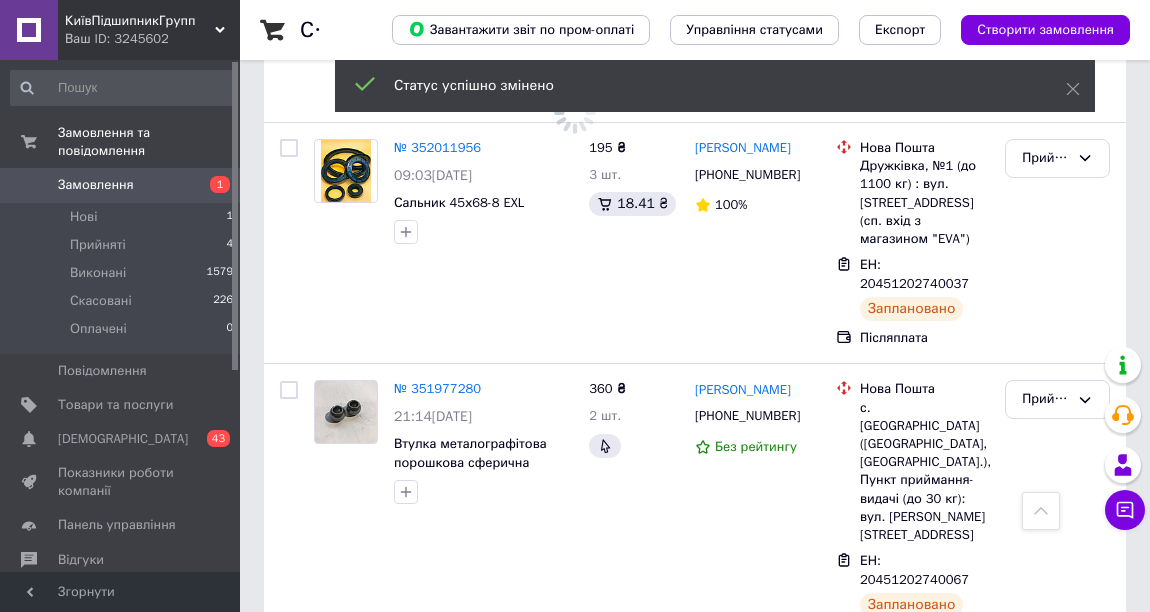 scroll, scrollTop: 1000, scrollLeft: 0, axis: vertical 